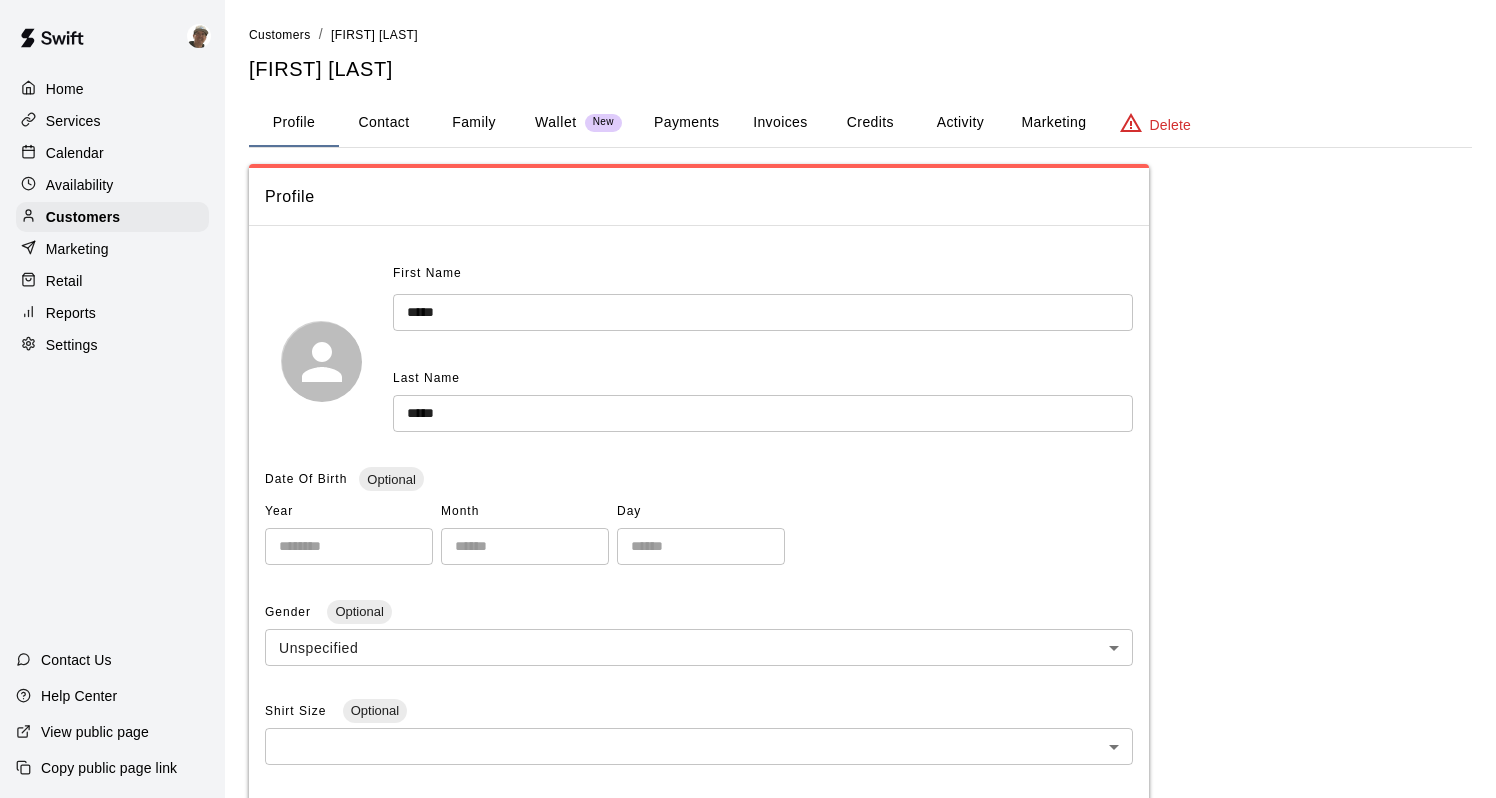 scroll, scrollTop: 0, scrollLeft: 0, axis: both 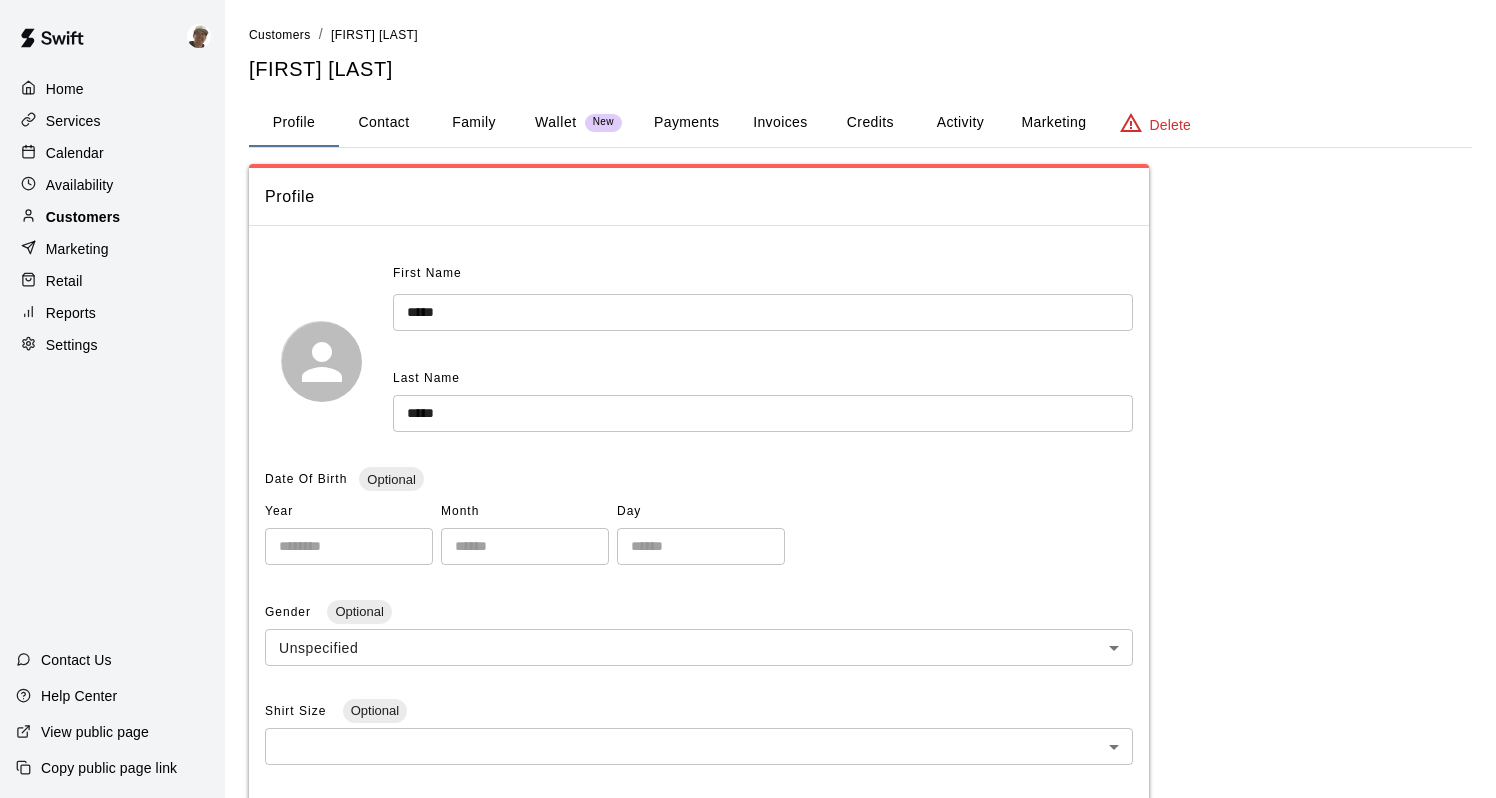 click on "Customers" at bounding box center [112, 217] 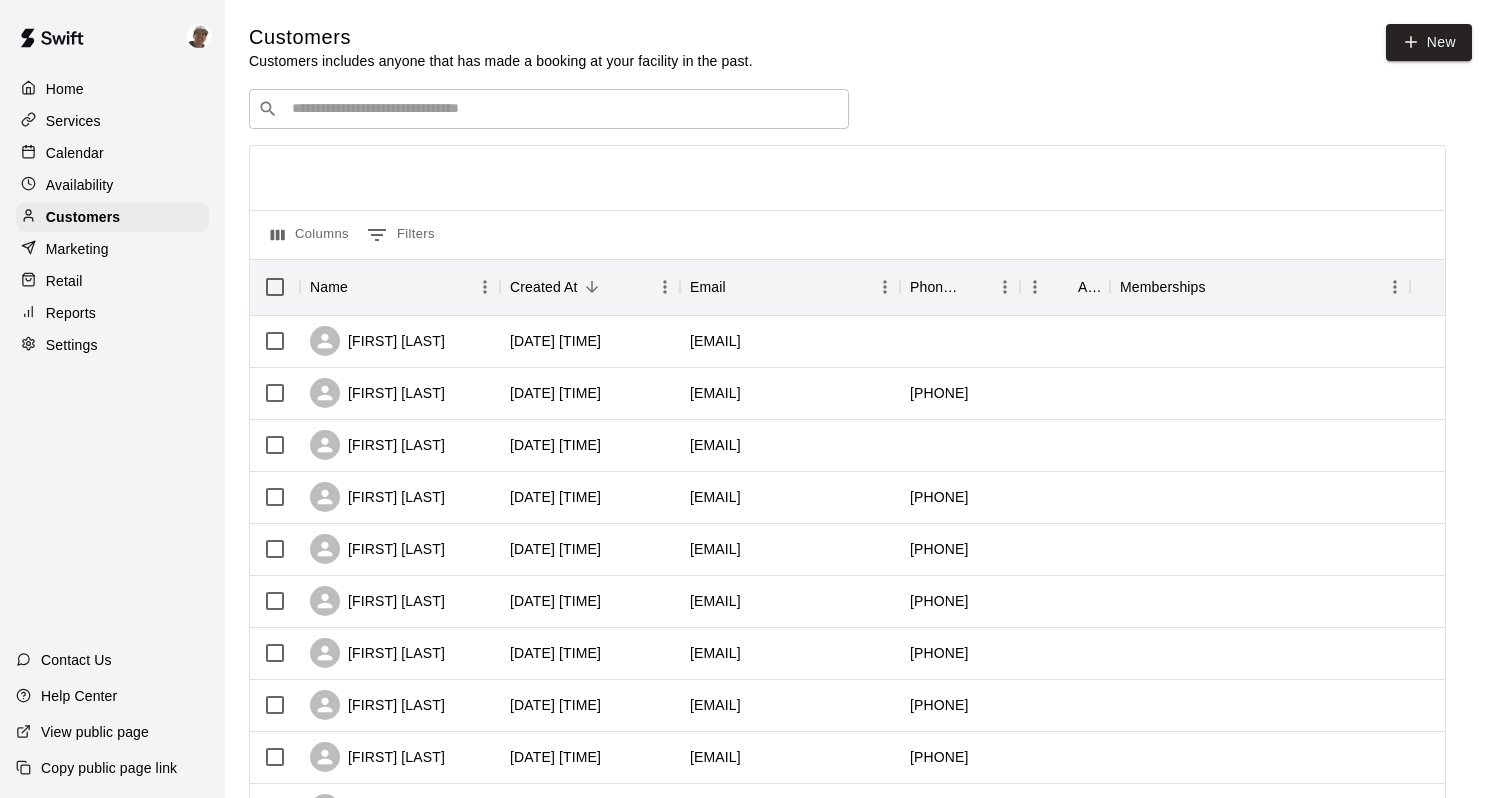 click at bounding box center (563, 109) 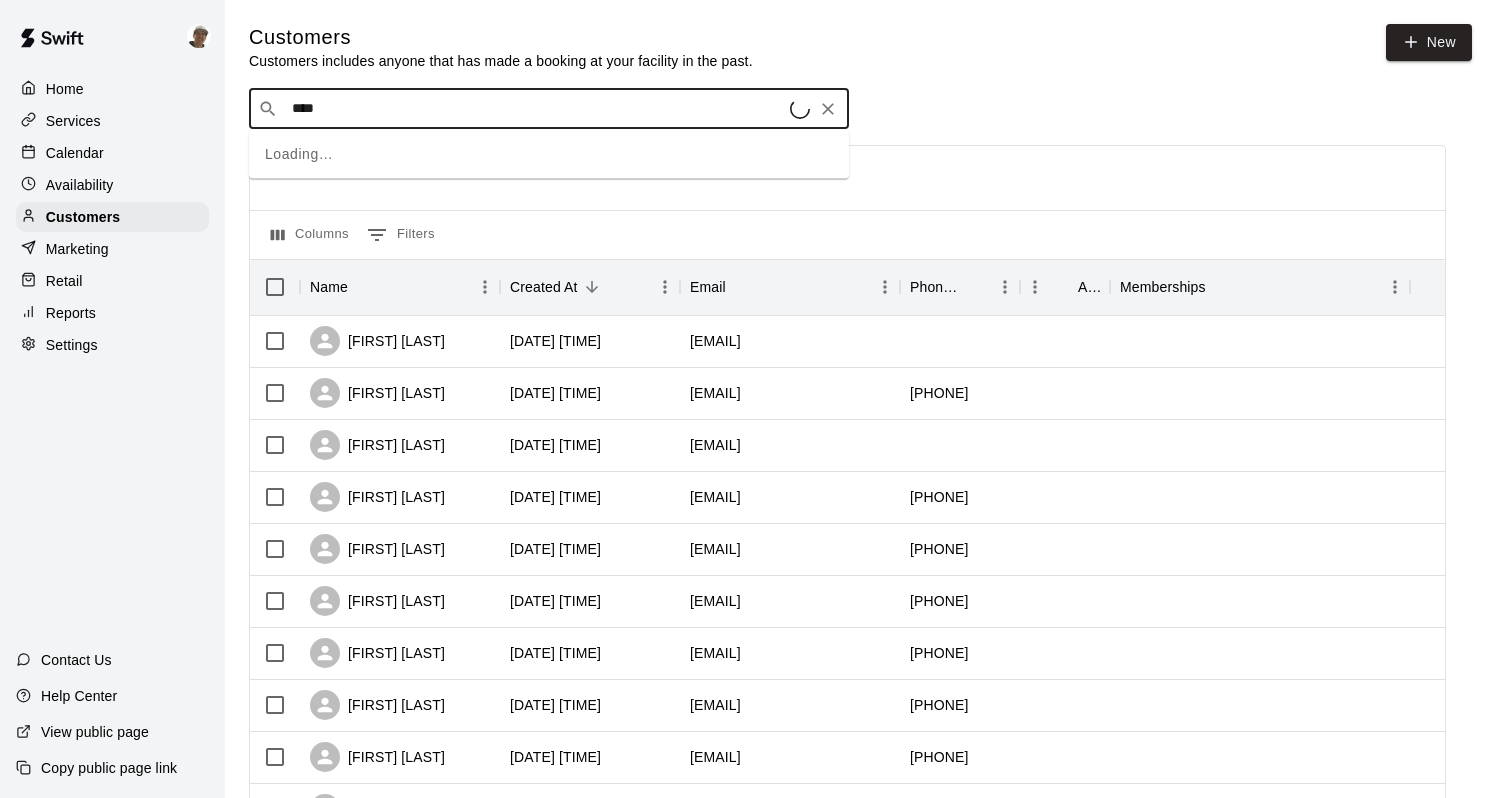 type on "*****" 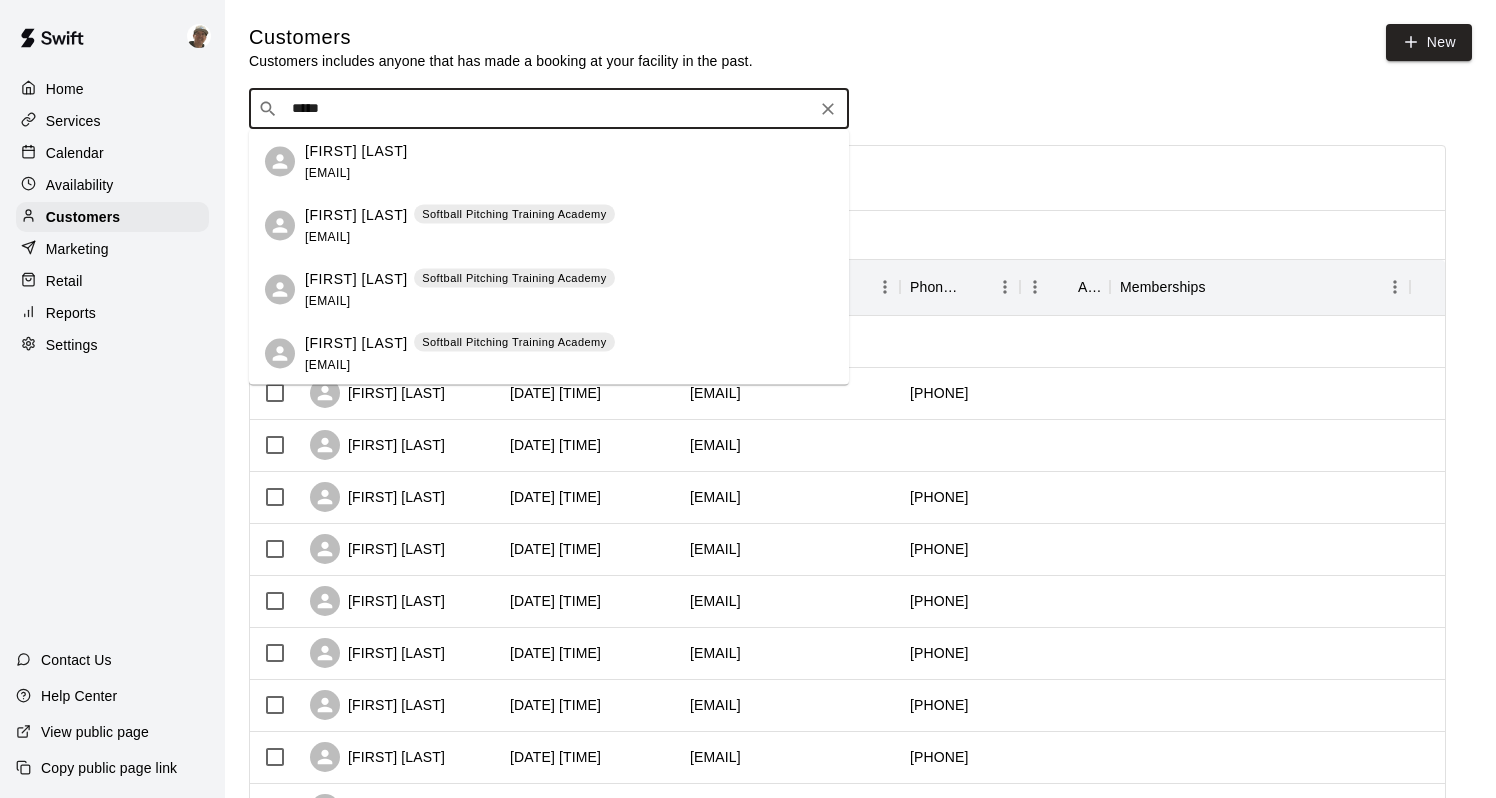 click on "Jolie Allen Softball Pitching Training Academy jolie_lyon@yahoo.com" at bounding box center (549, 226) 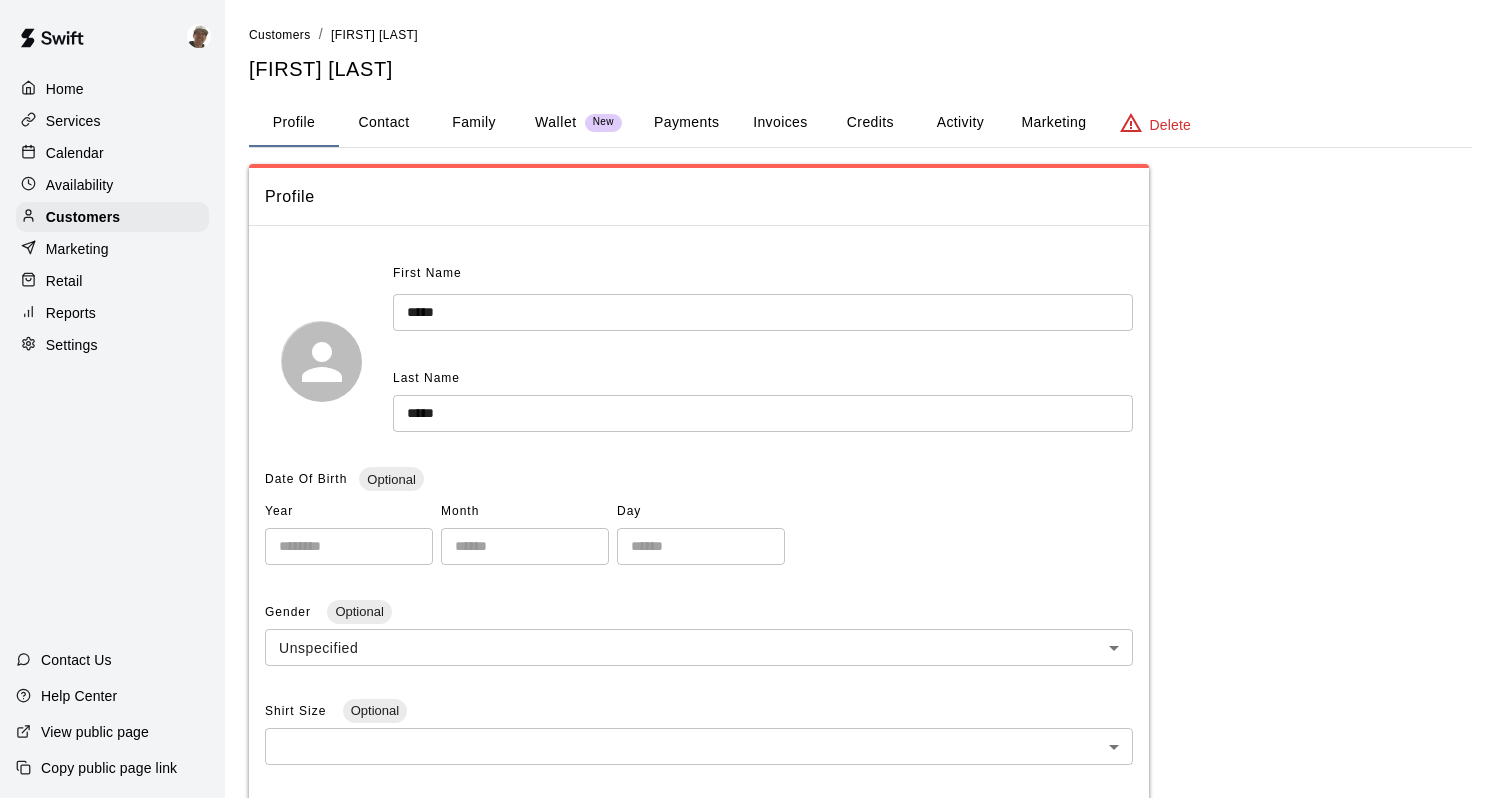 click on "Payments" at bounding box center [686, 123] 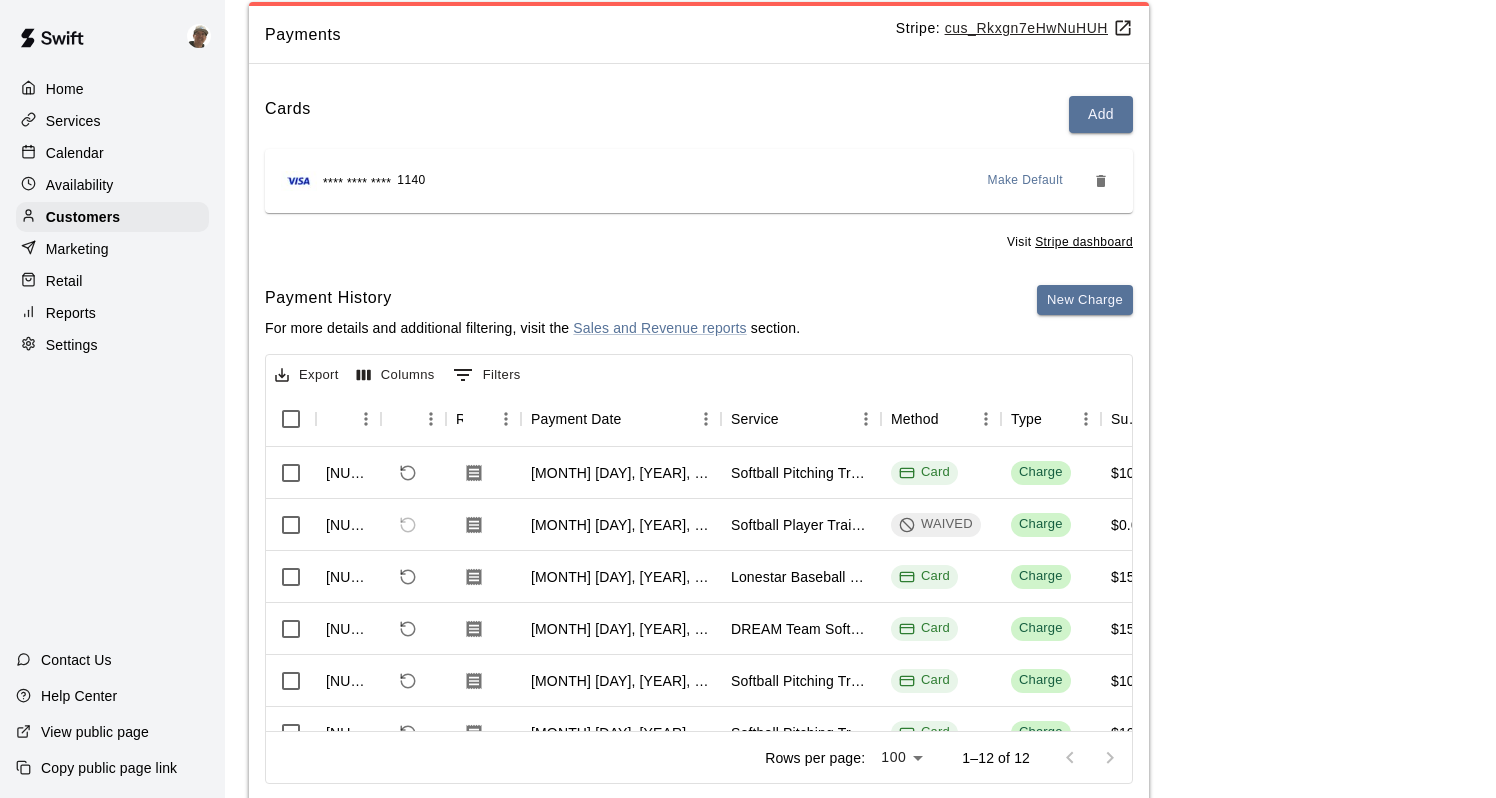 scroll, scrollTop: 166, scrollLeft: 0, axis: vertical 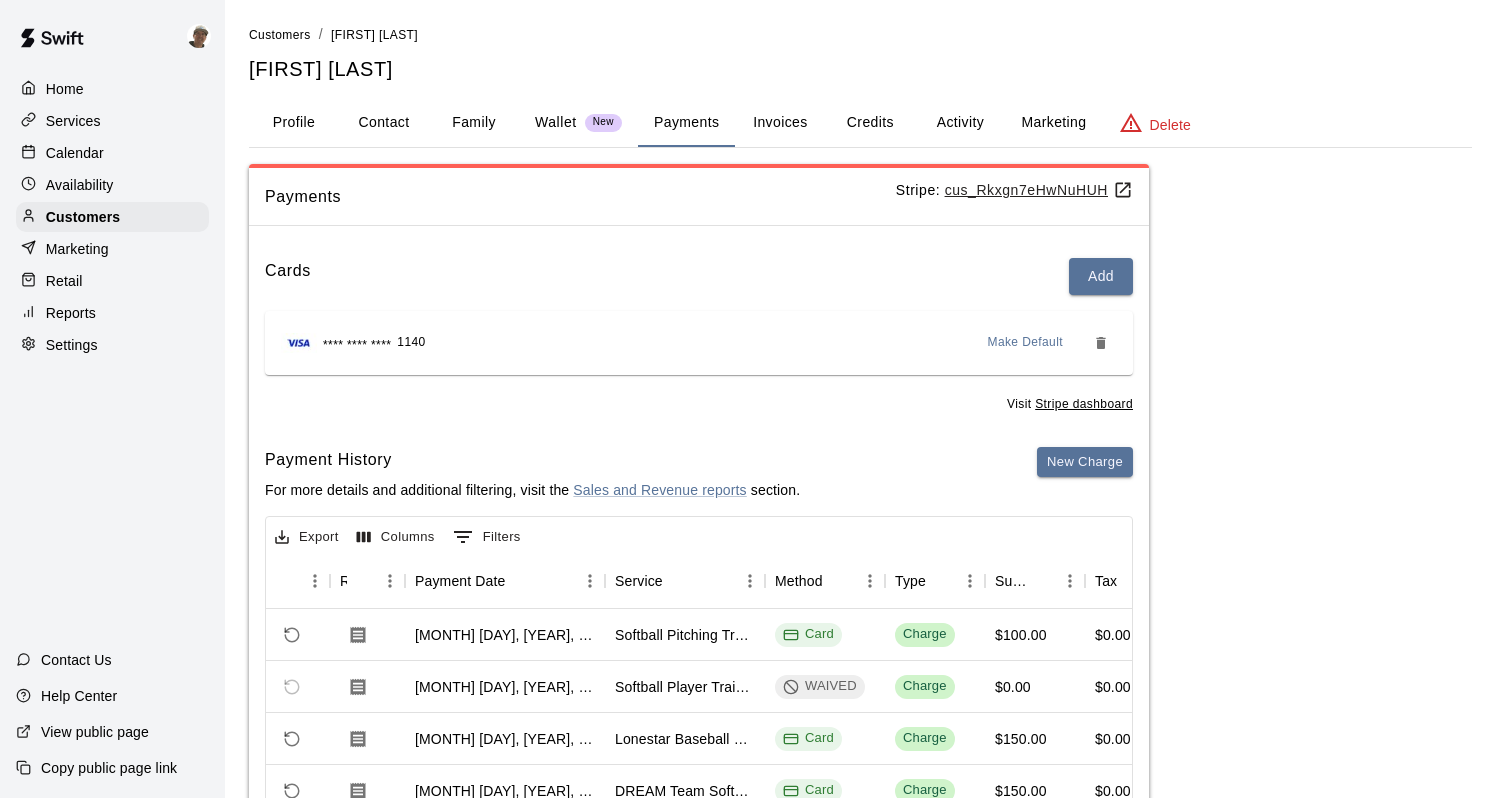 click on "Marketing" at bounding box center (1053, 123) 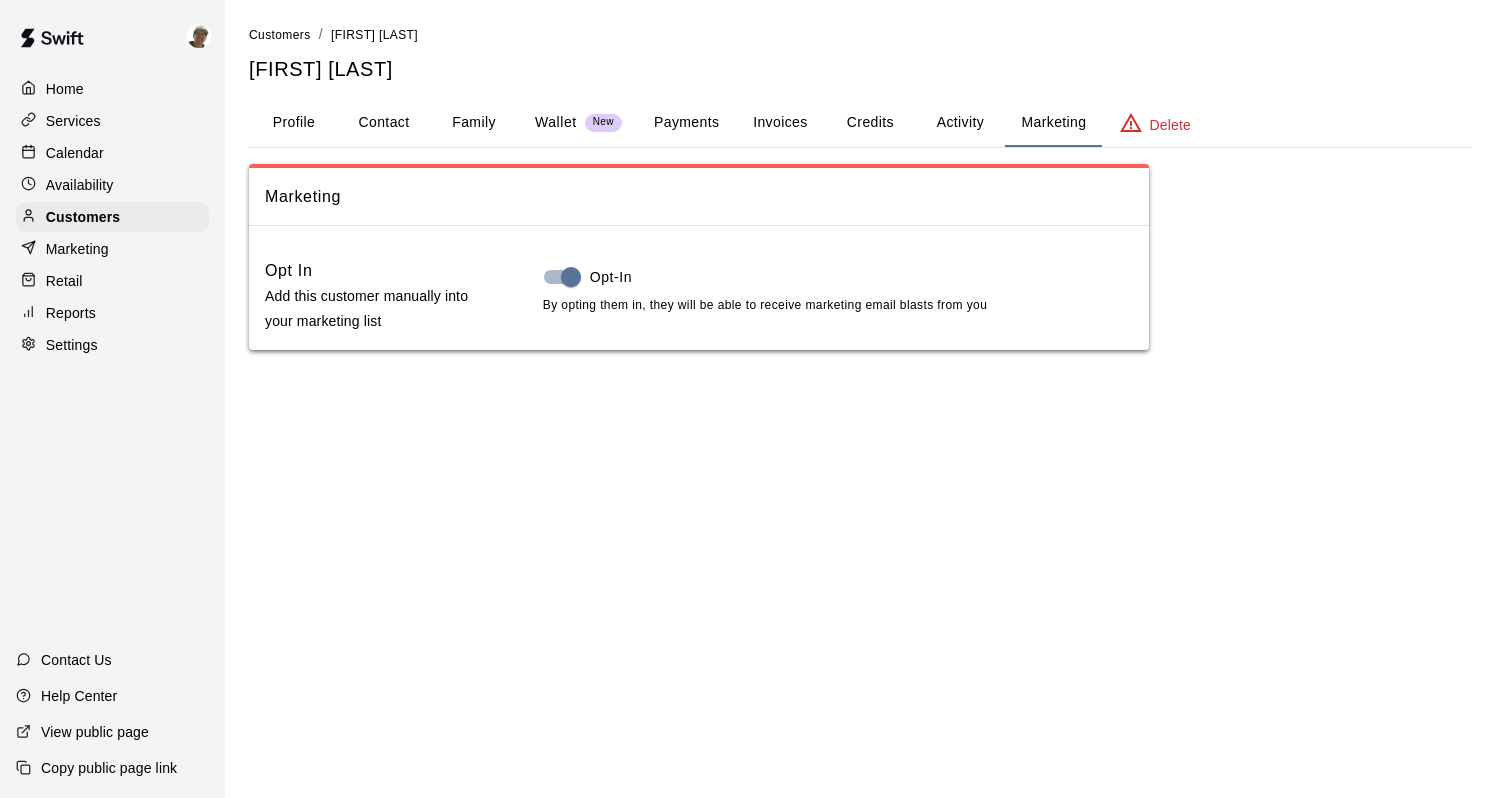 click on "Activity" at bounding box center (960, 123) 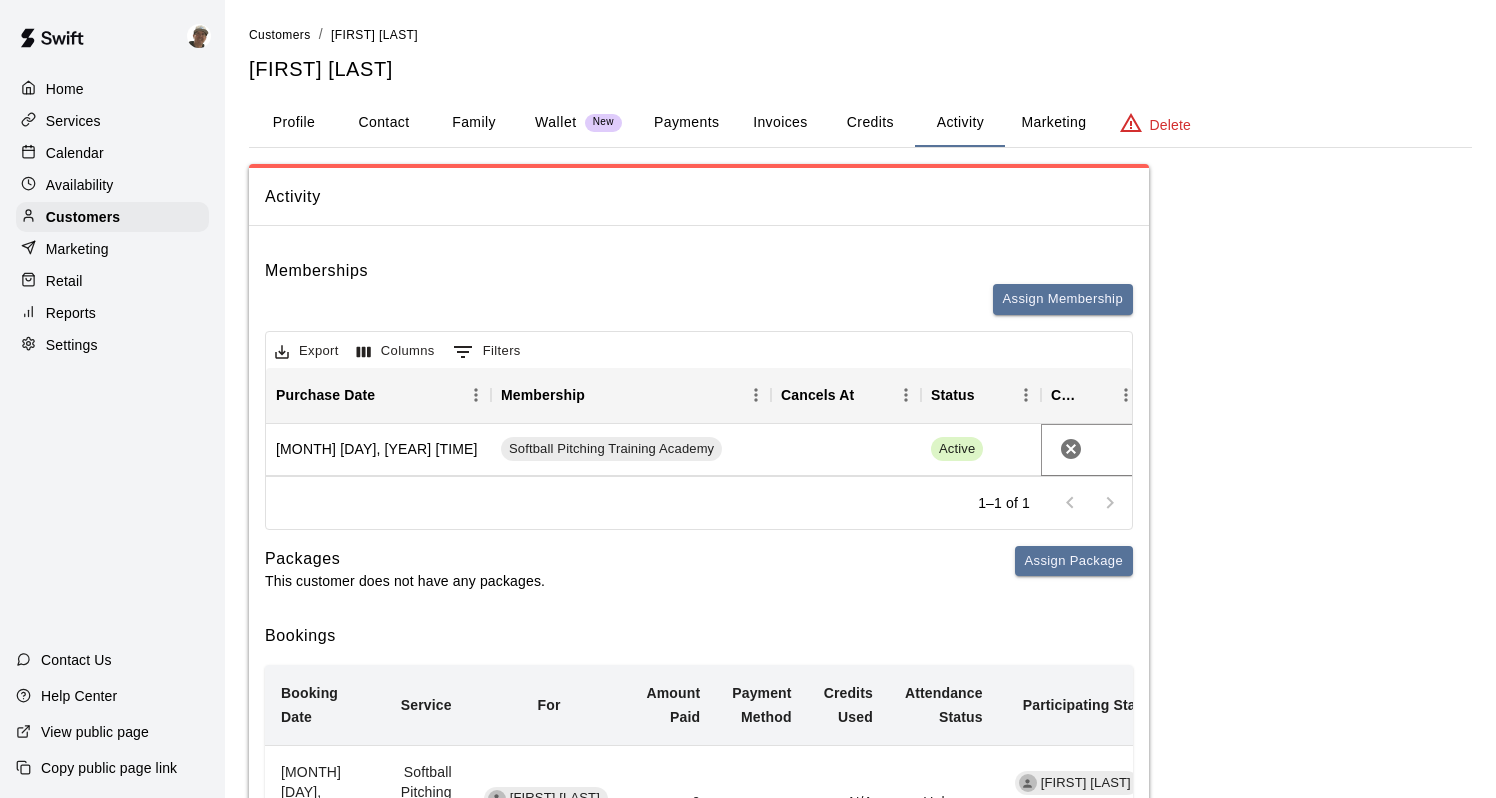 click 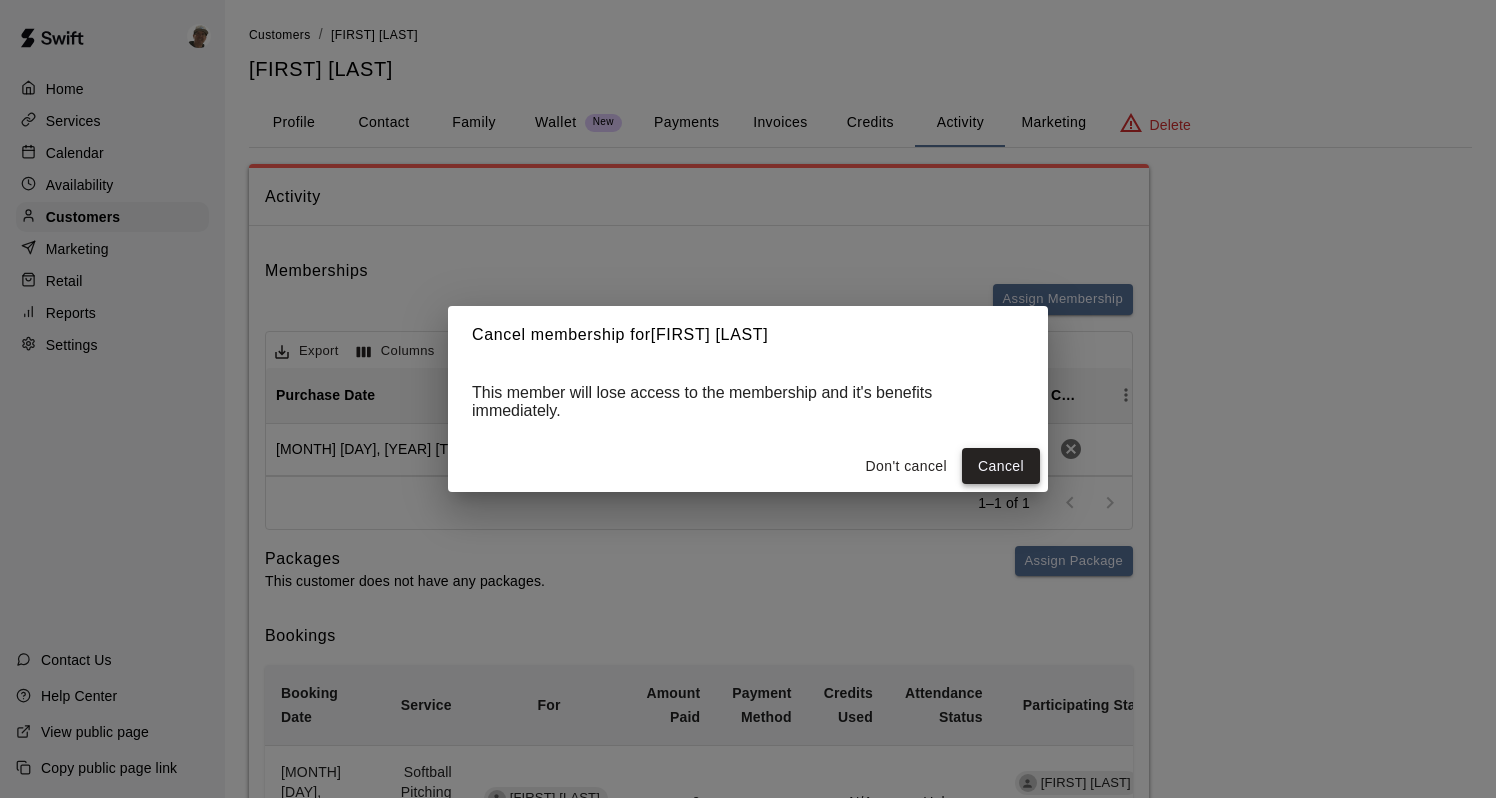 click on "Cancel" at bounding box center (1001, 466) 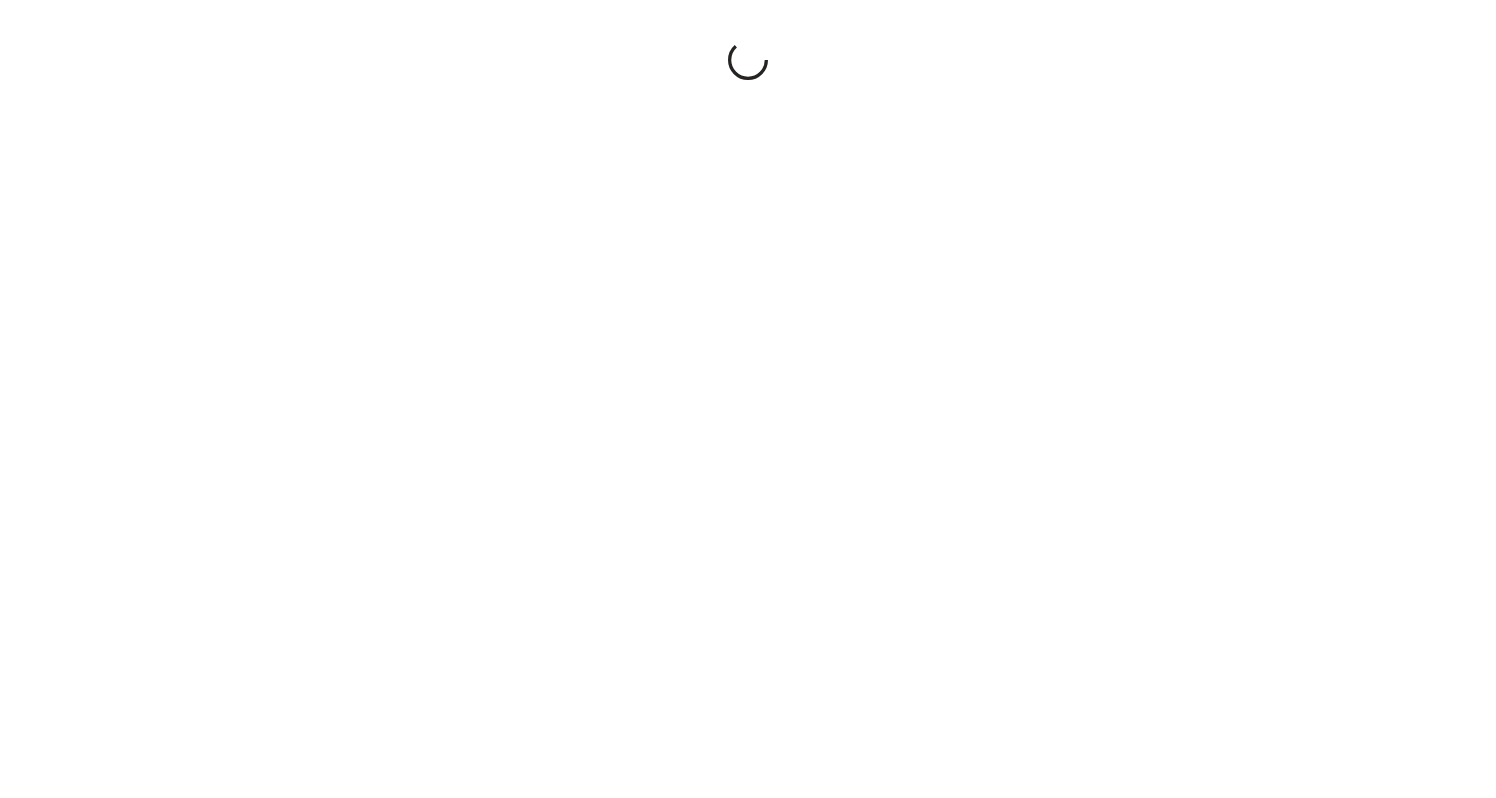 scroll, scrollTop: 0, scrollLeft: 0, axis: both 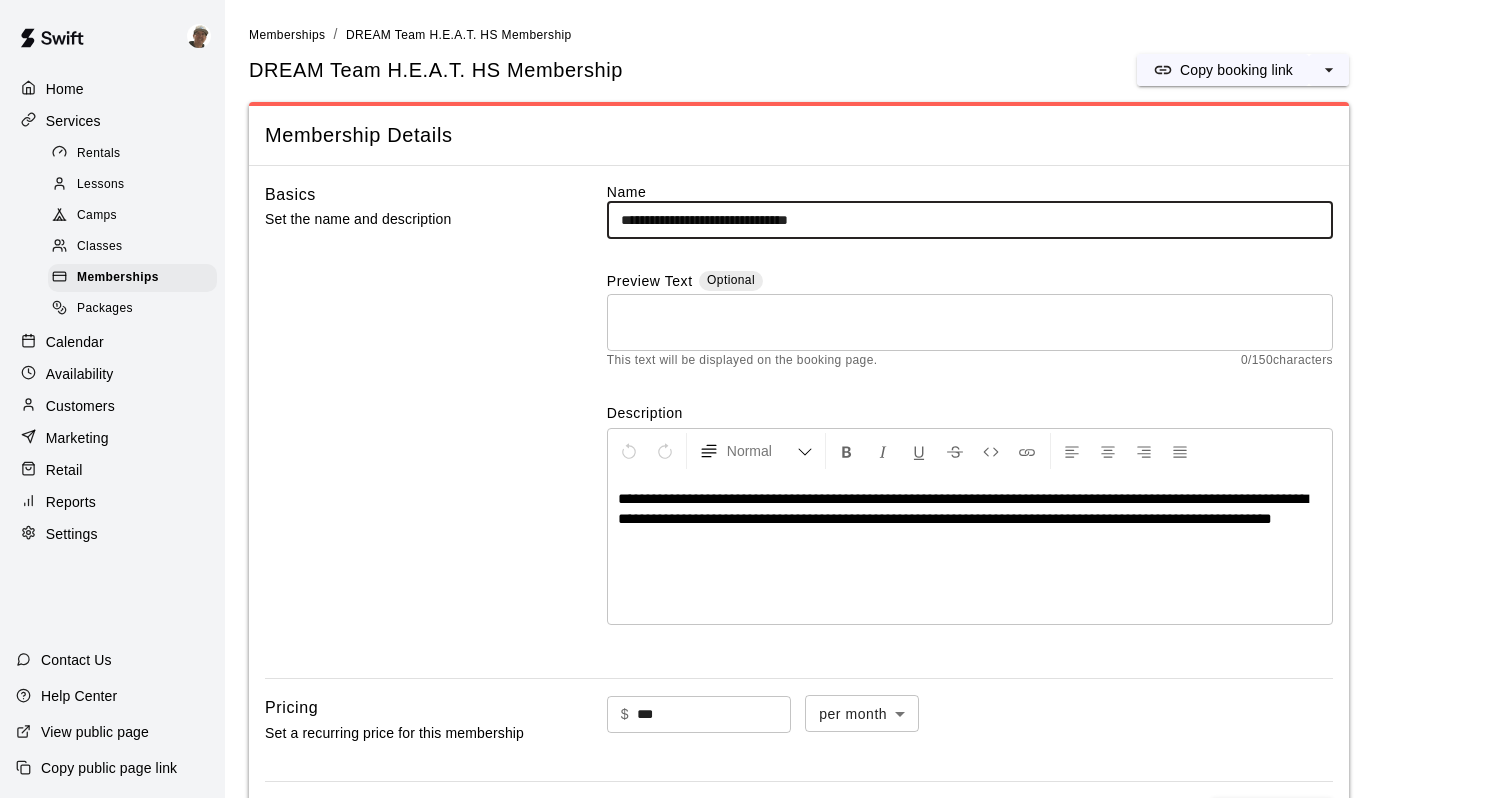 click on "Classes" at bounding box center (132, 247) 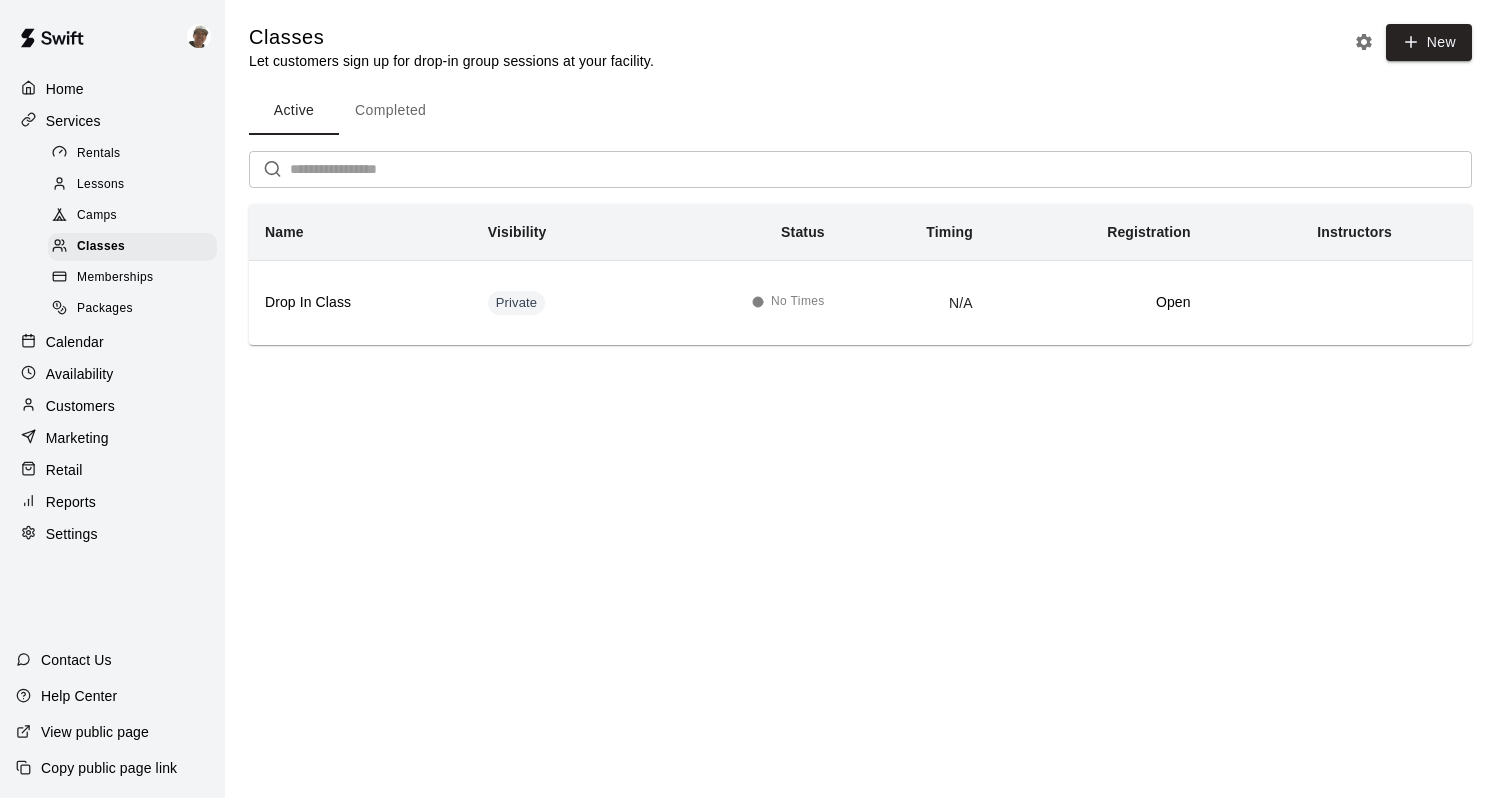 click on "Calendar" at bounding box center (112, 342) 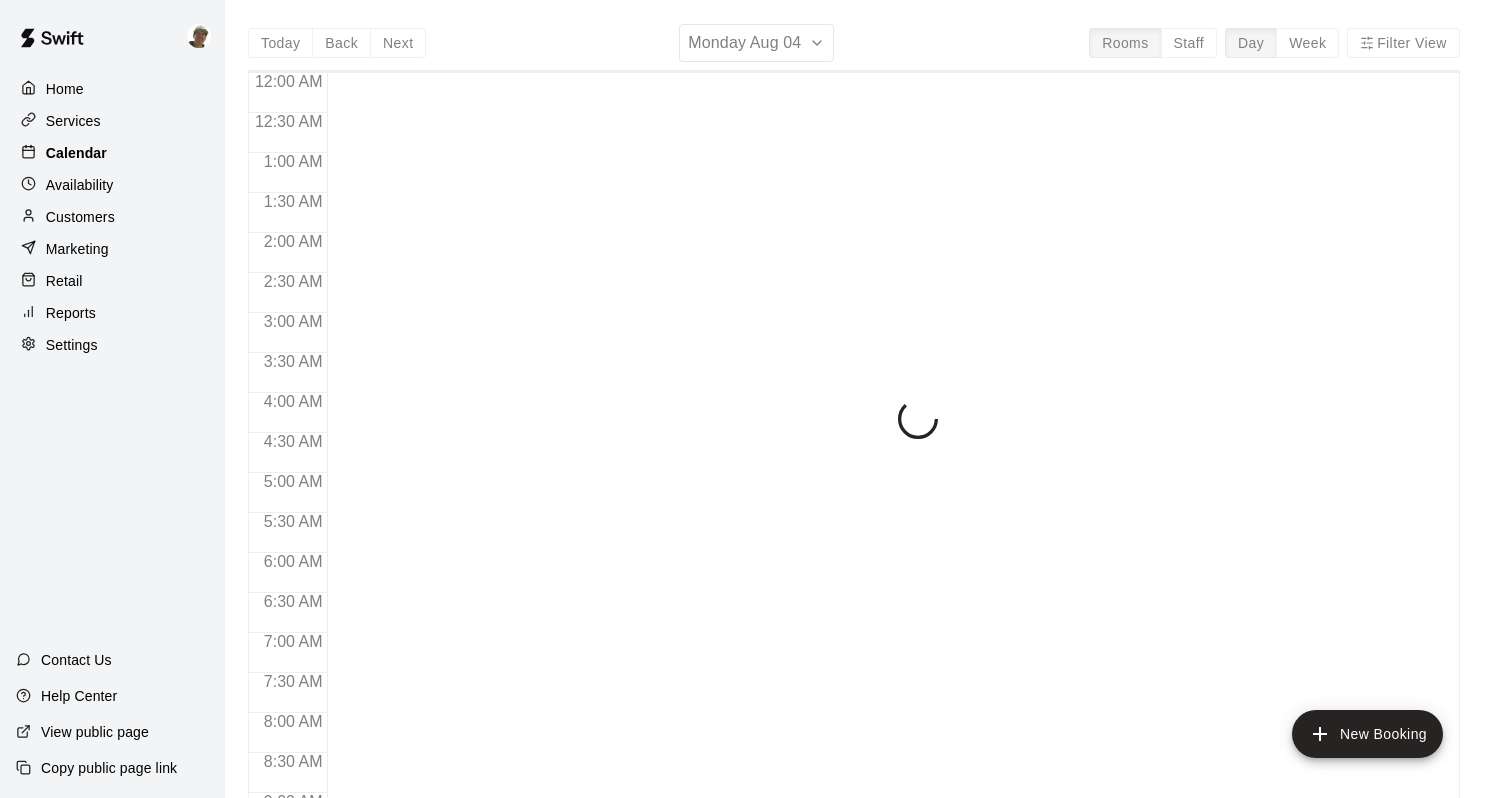 scroll, scrollTop: 1173, scrollLeft: 0, axis: vertical 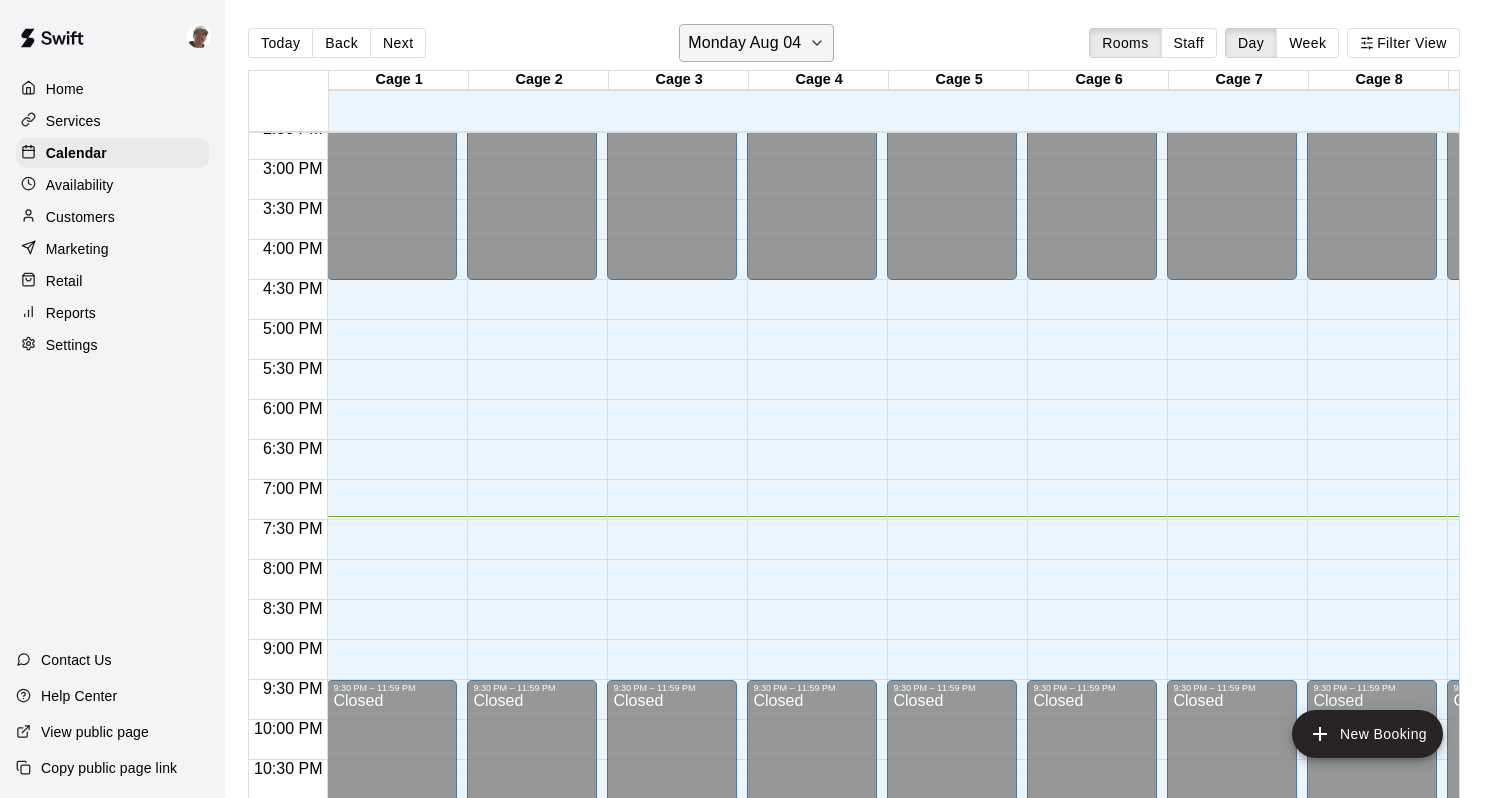 click 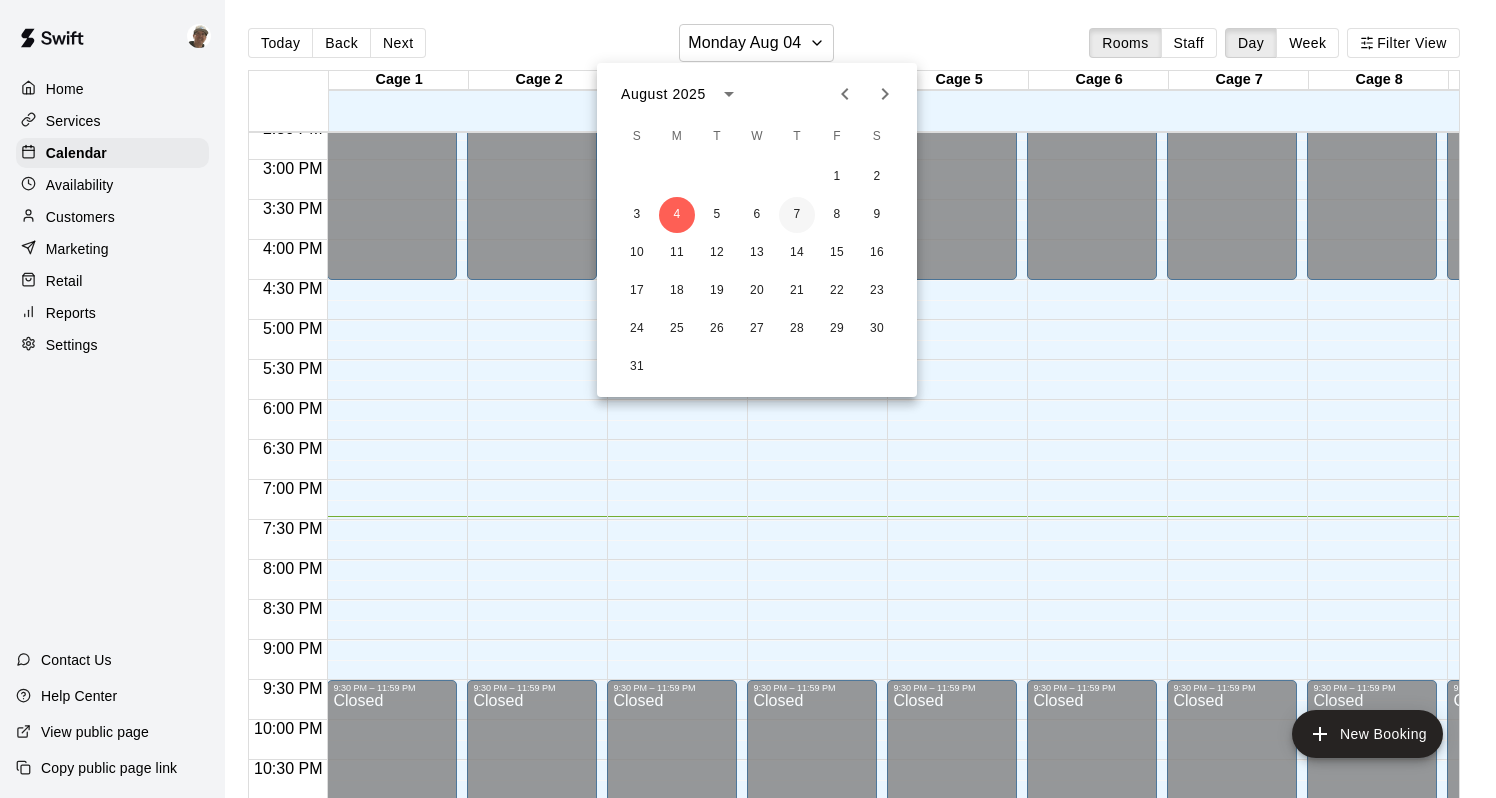click on "7" at bounding box center (797, 215) 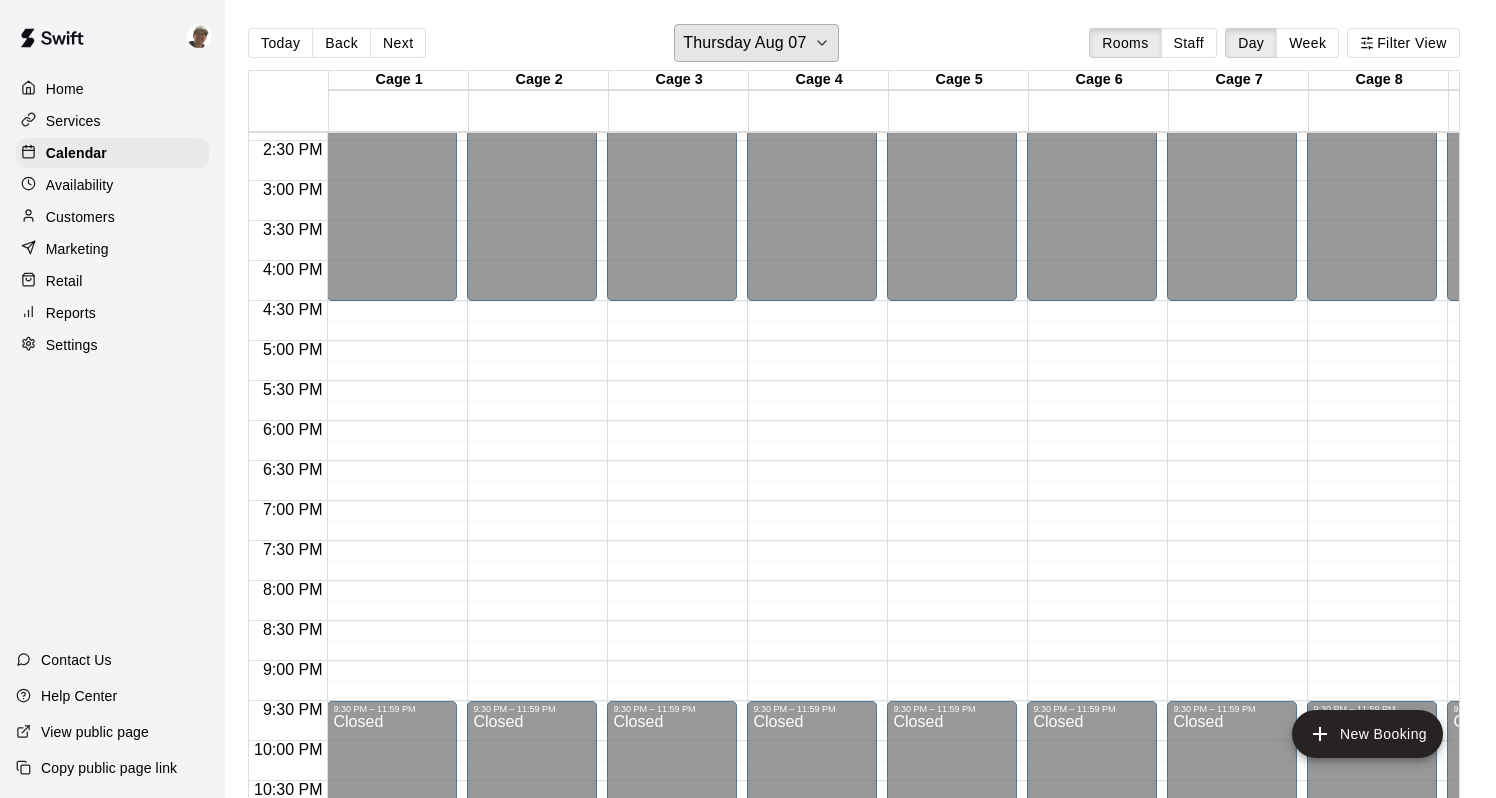 scroll, scrollTop: 1152, scrollLeft: 146, axis: both 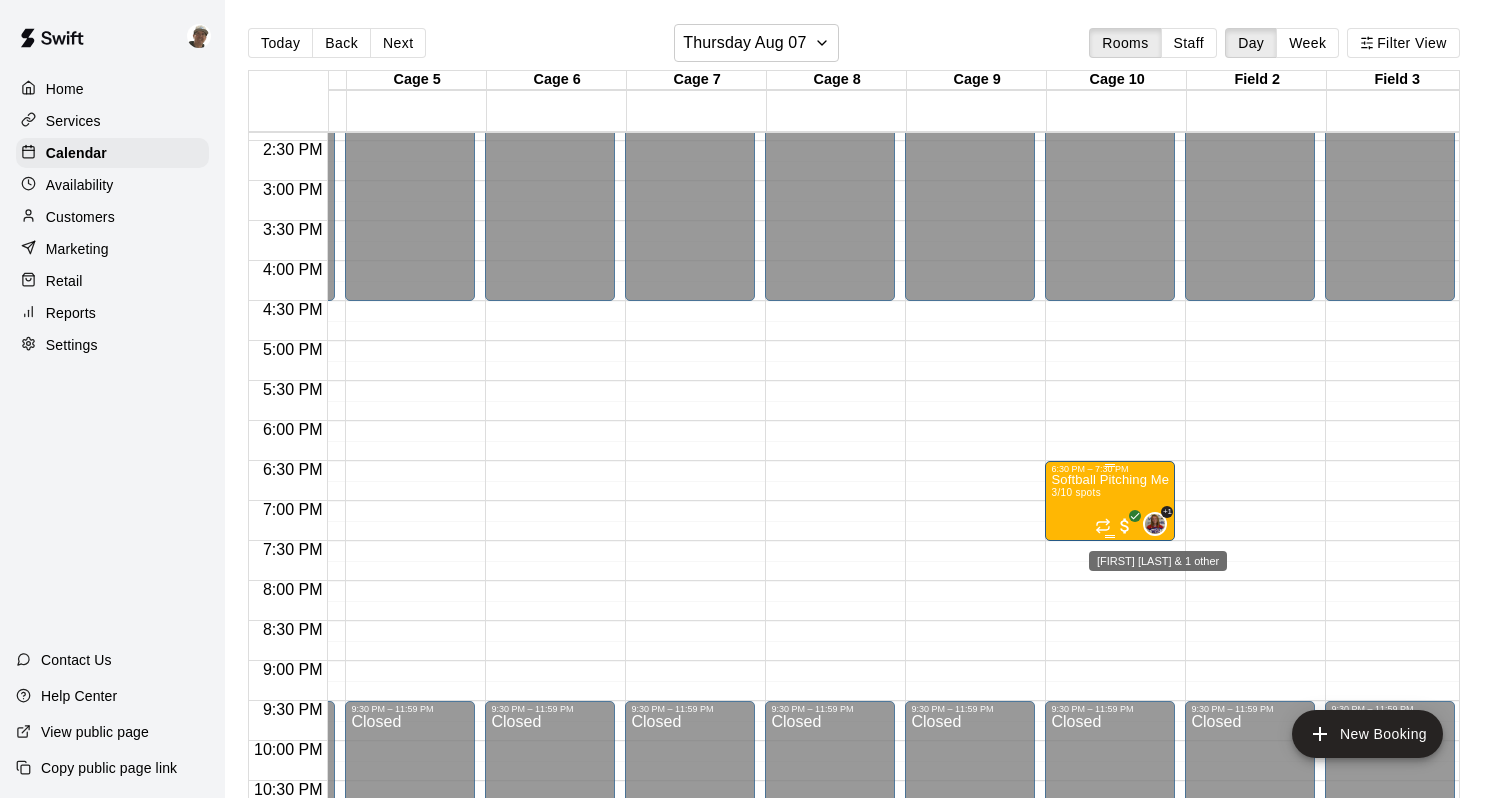 click at bounding box center (1155, 524) 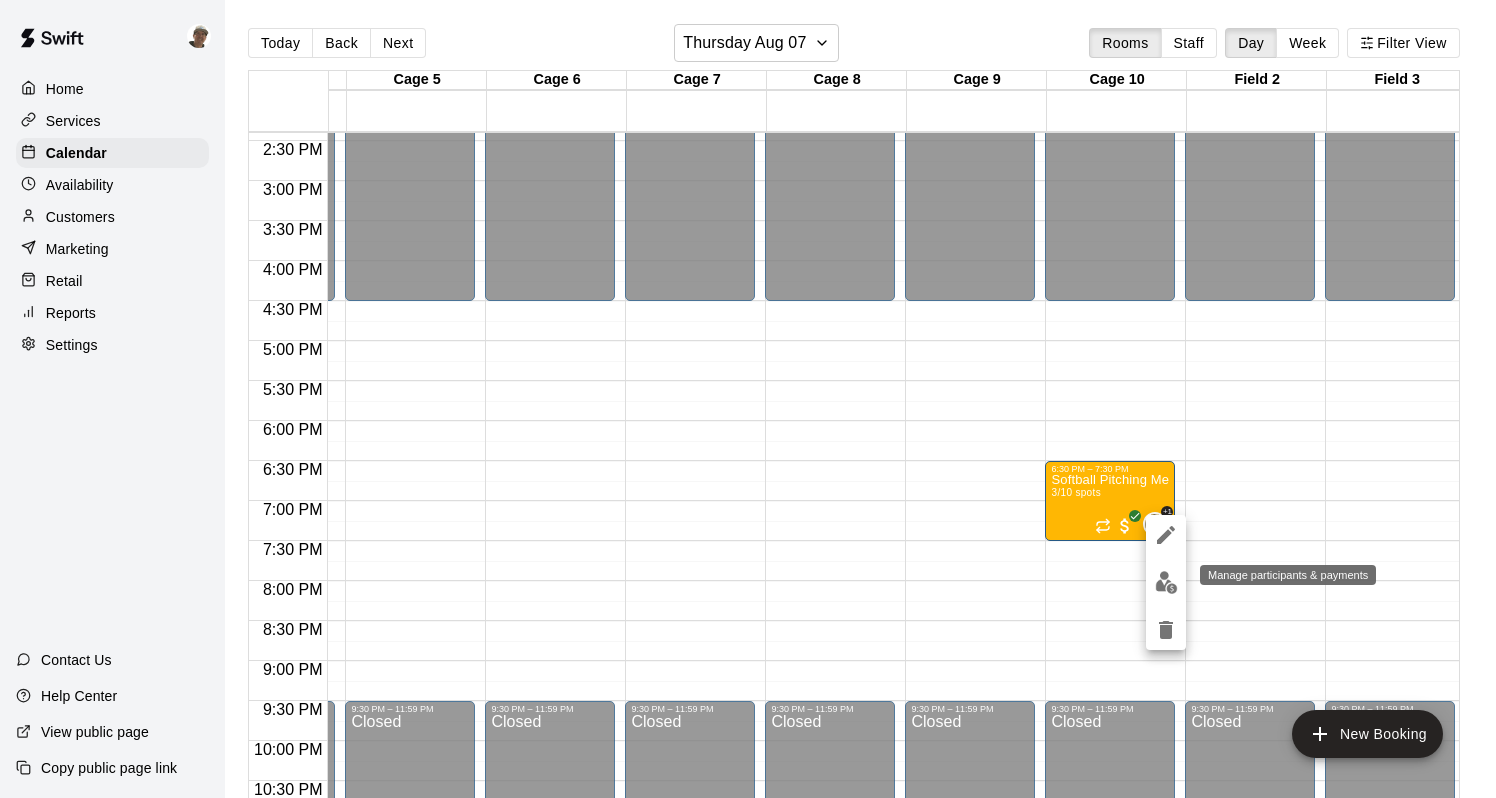 click at bounding box center [1166, 582] 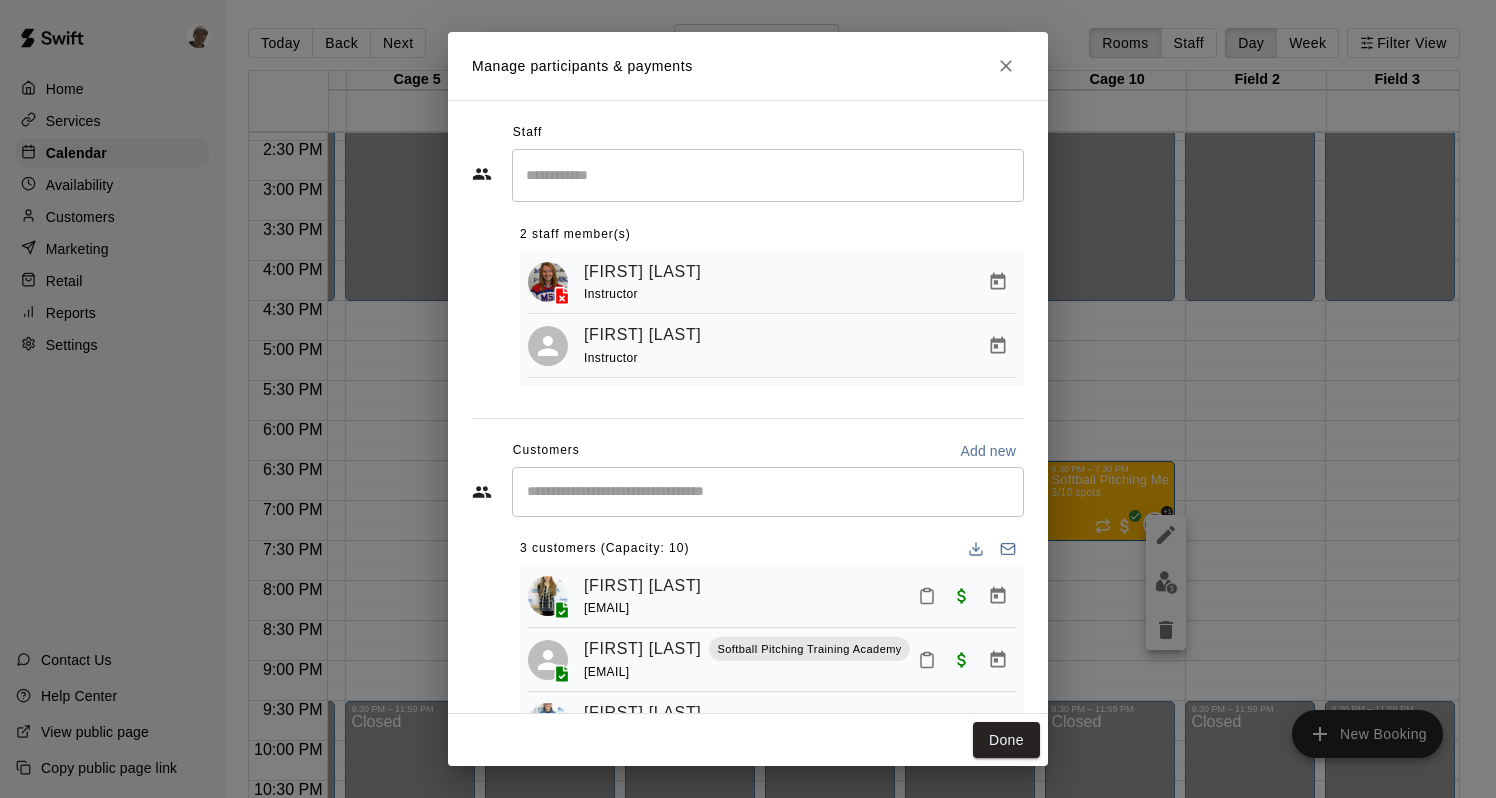 scroll, scrollTop: 0, scrollLeft: 0, axis: both 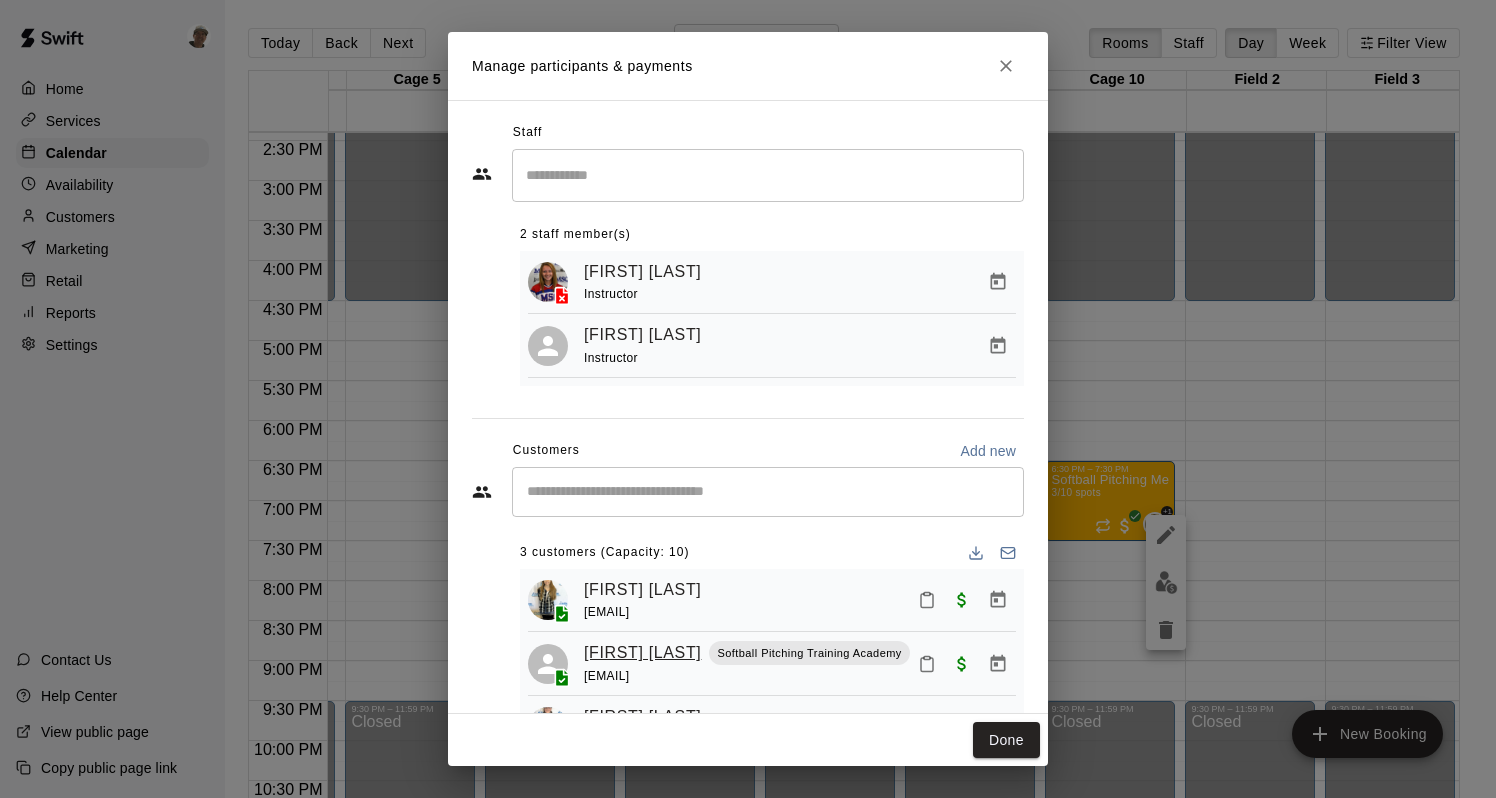 click on "[FIRST] [LAST]" at bounding box center [642, 653] 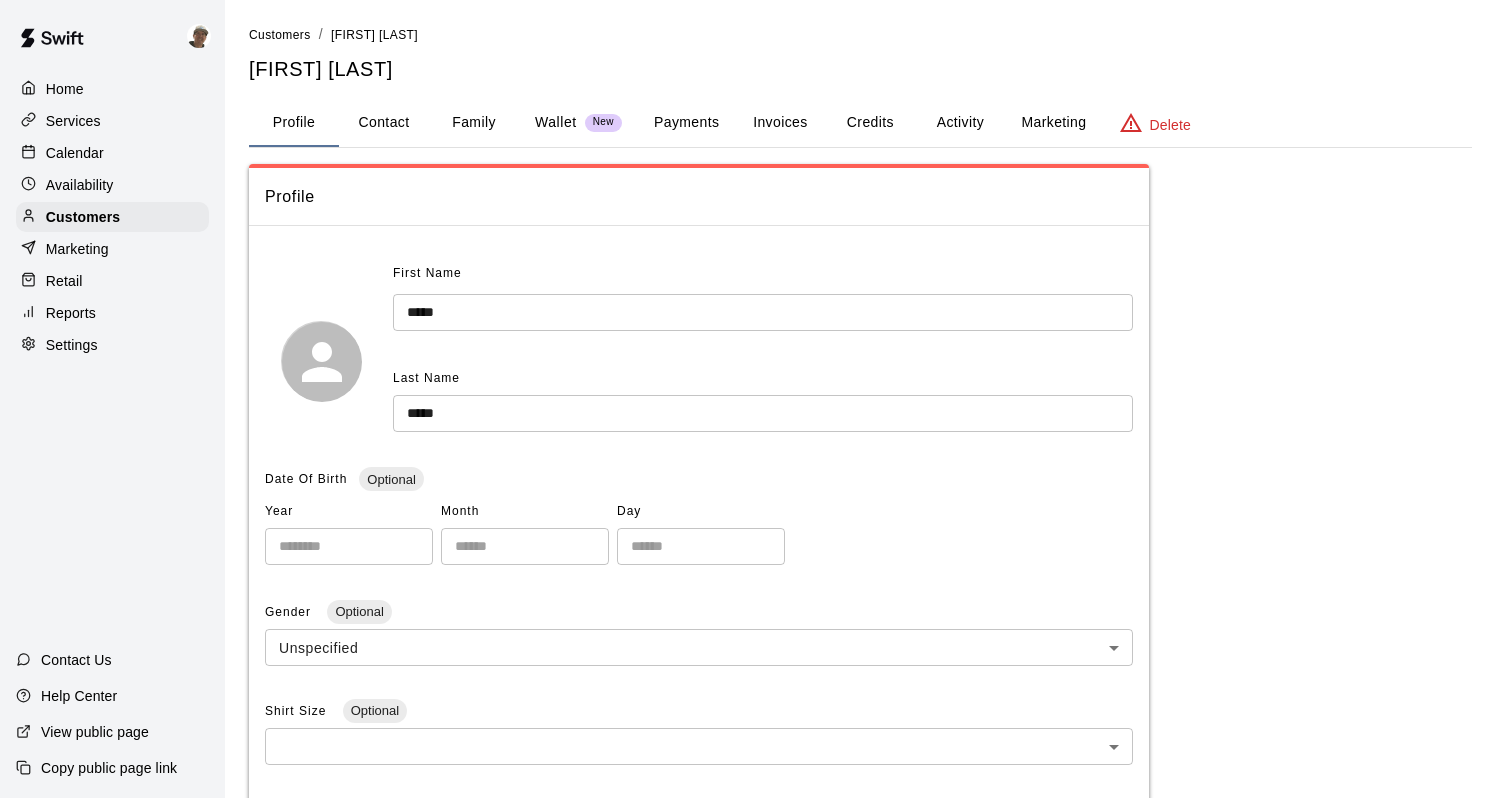 click on "Contact" at bounding box center (384, 123) 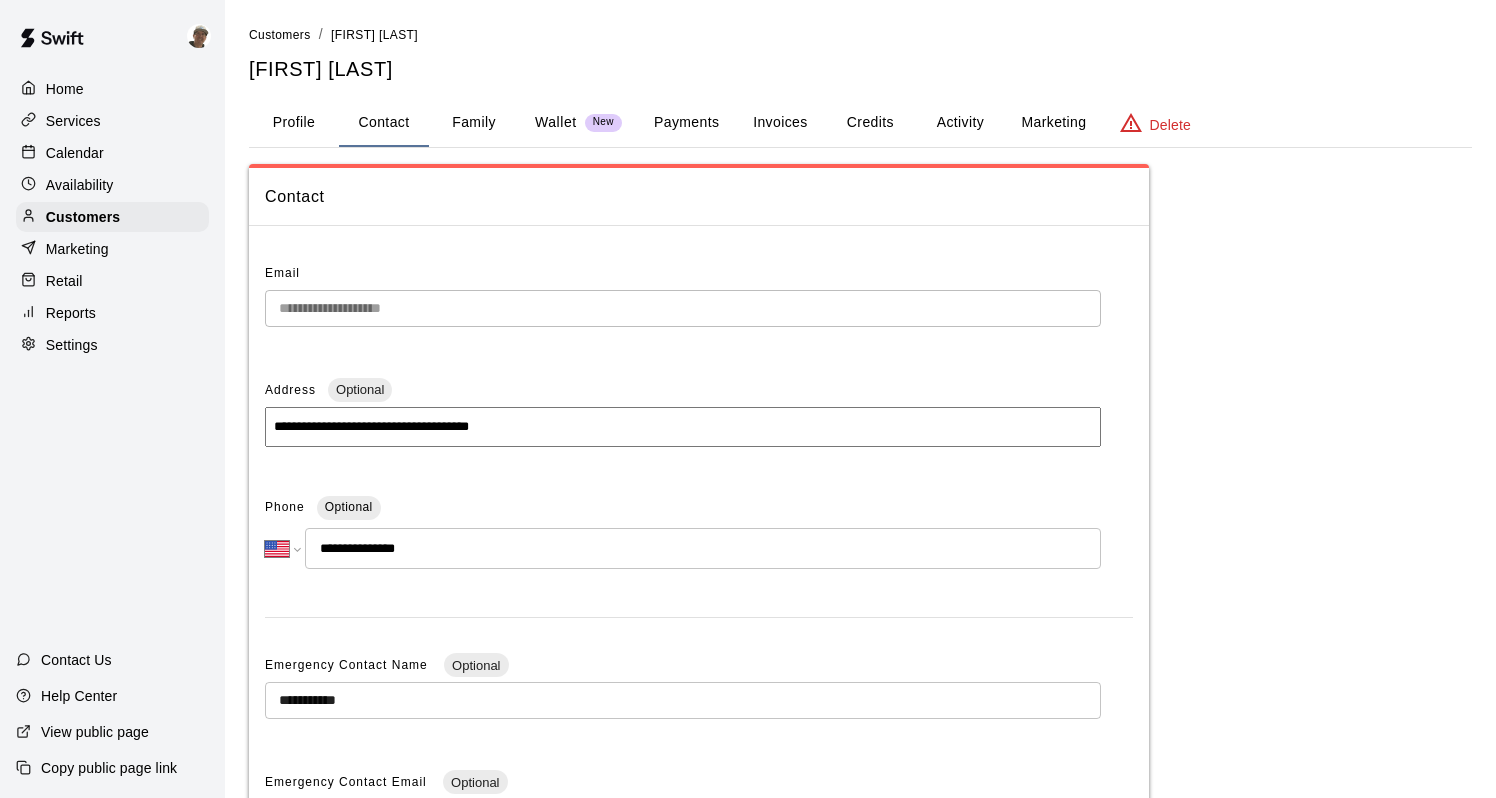 click on "**********" at bounding box center (683, 300) 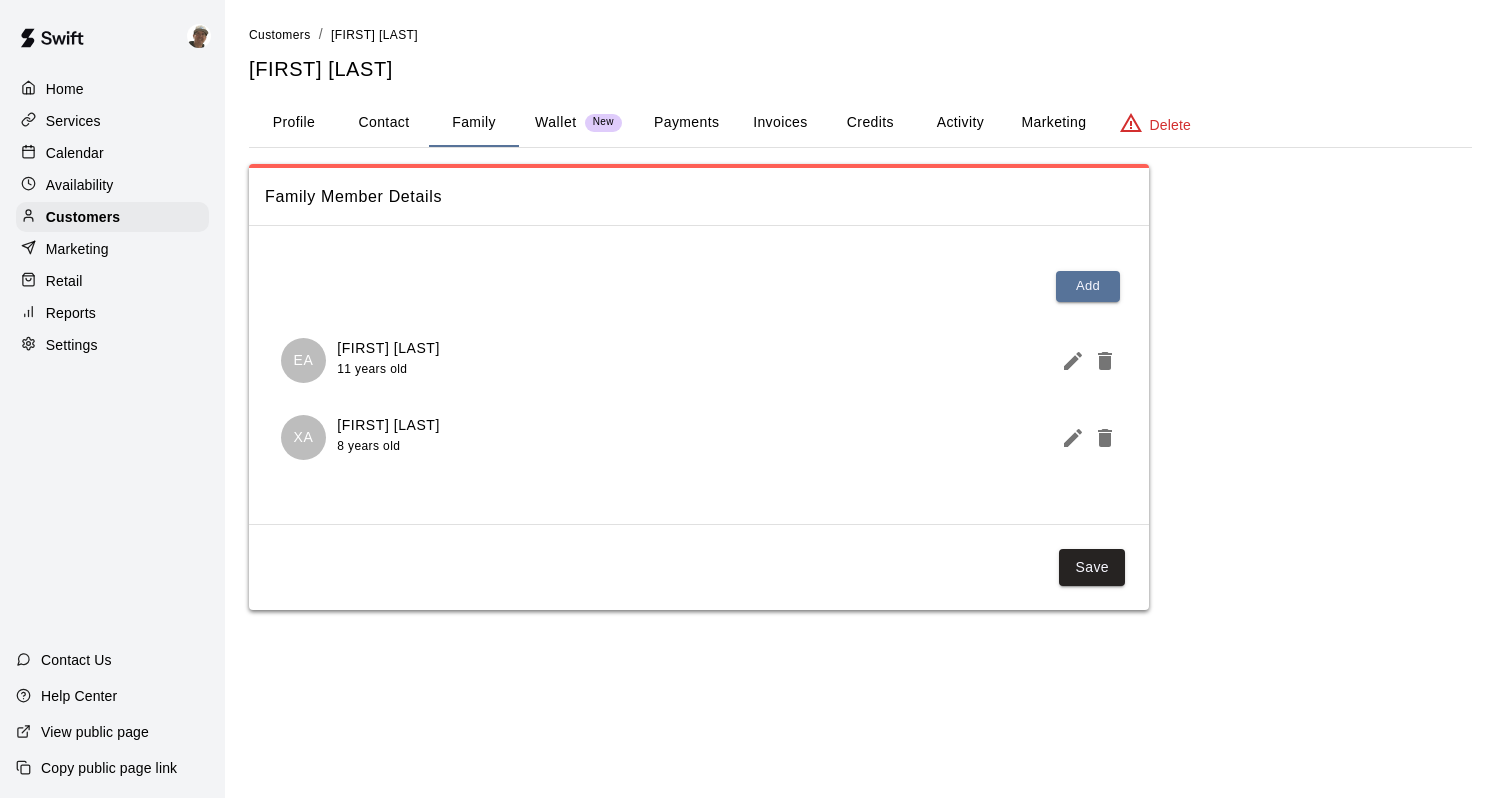 click on "Calendar" at bounding box center [112, 153] 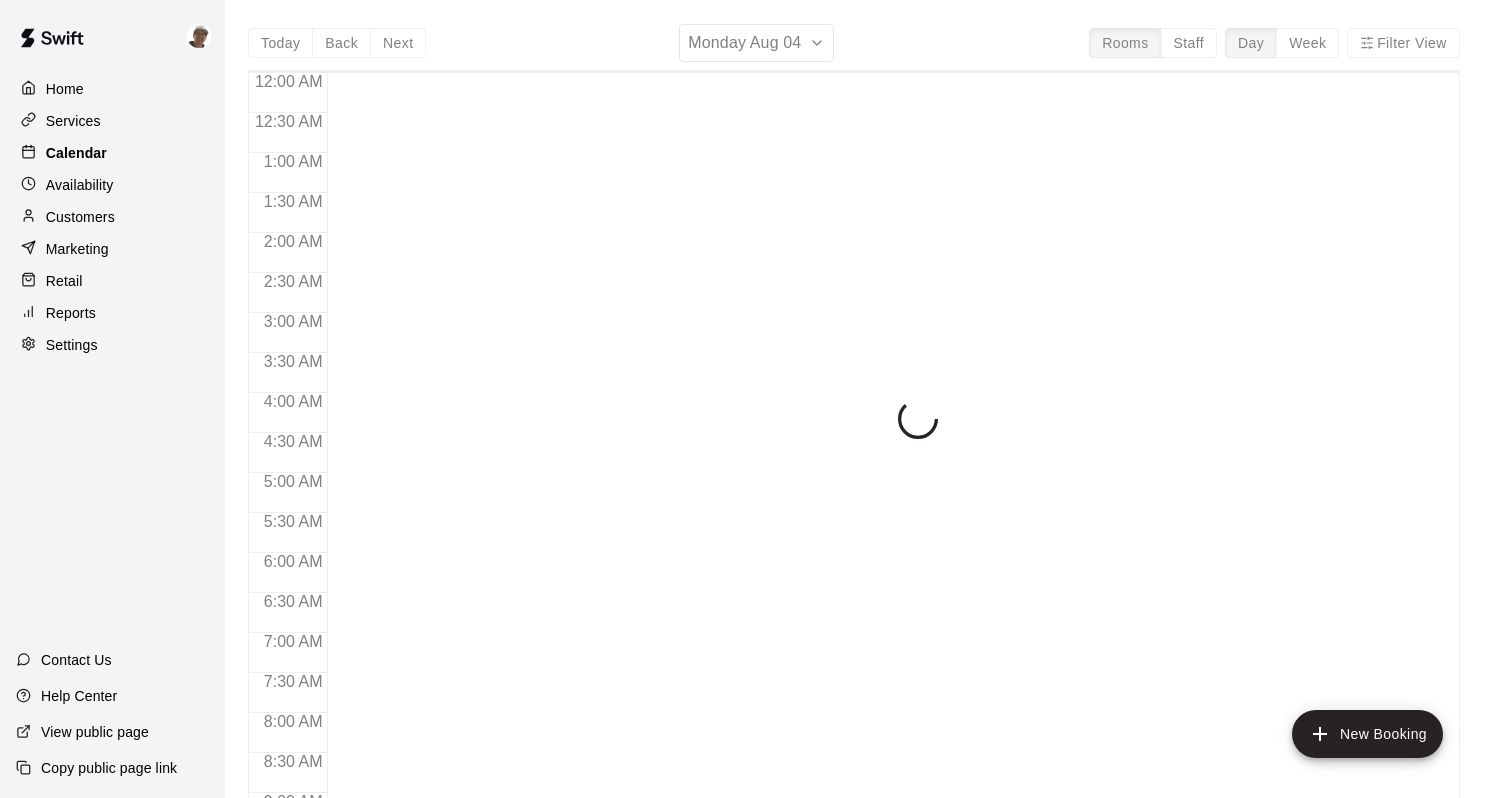 scroll, scrollTop: 1173, scrollLeft: 0, axis: vertical 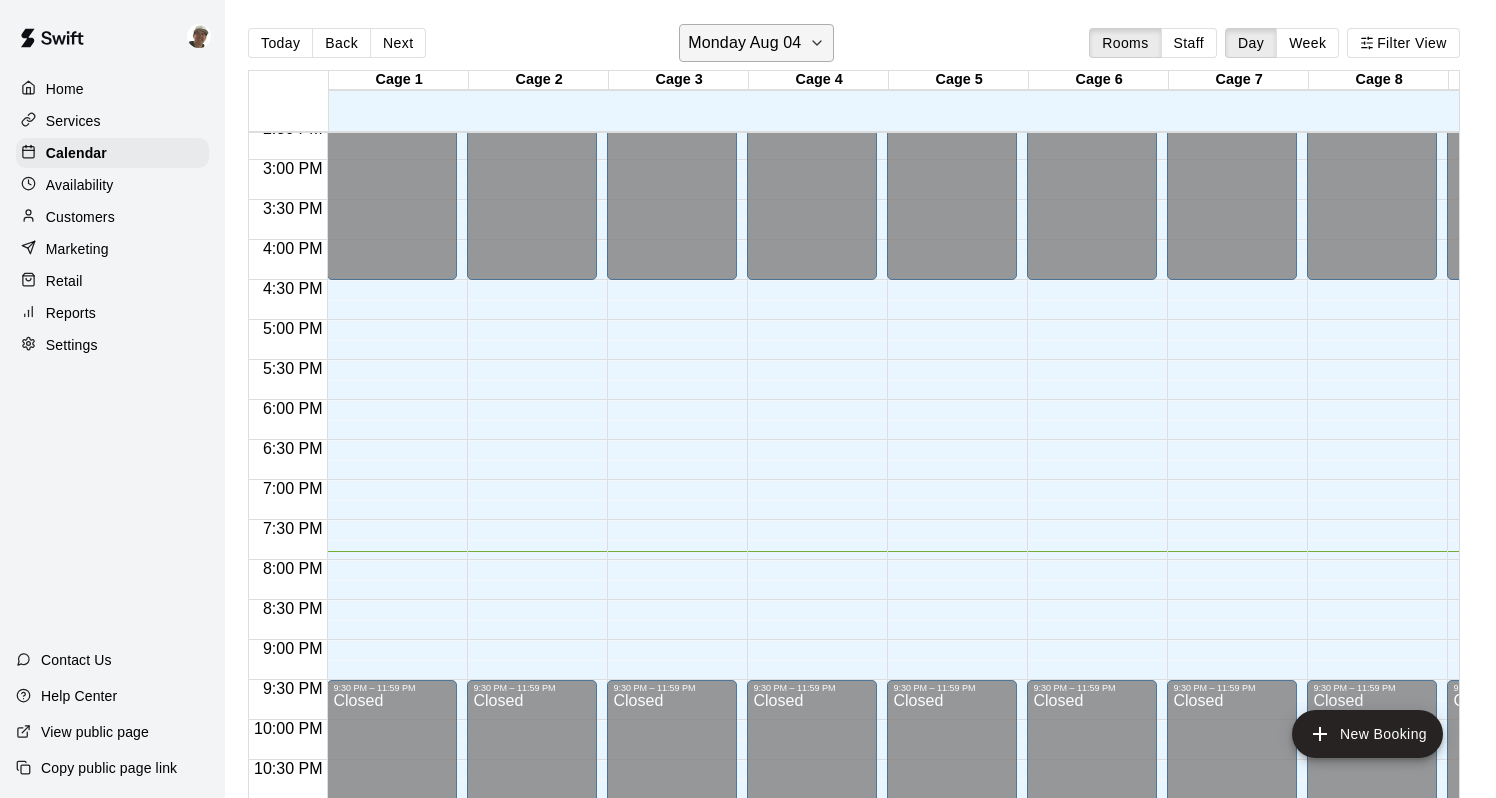 click on "Monday Aug 04" at bounding box center [756, 43] 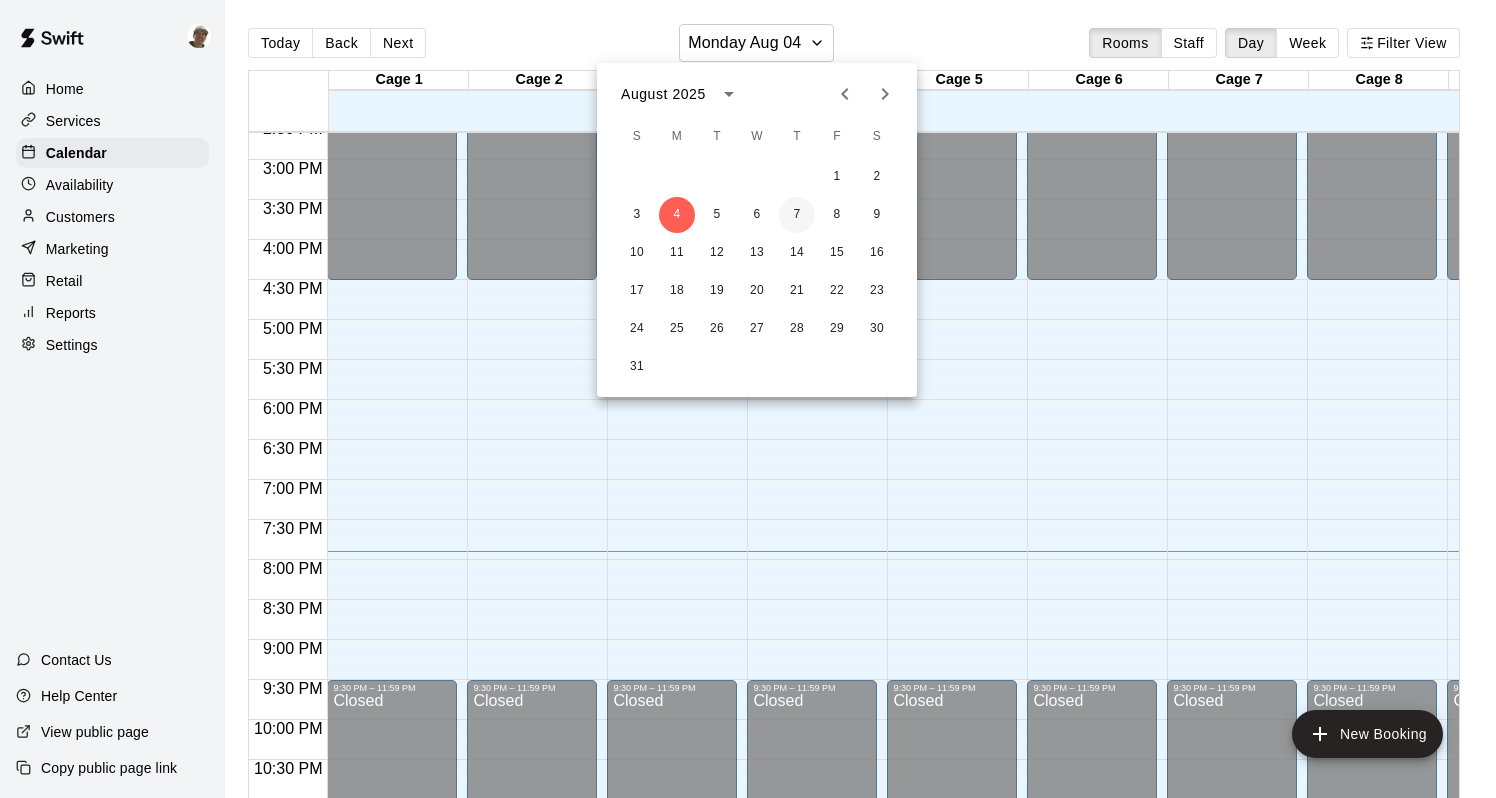 click on "7" at bounding box center [797, 215] 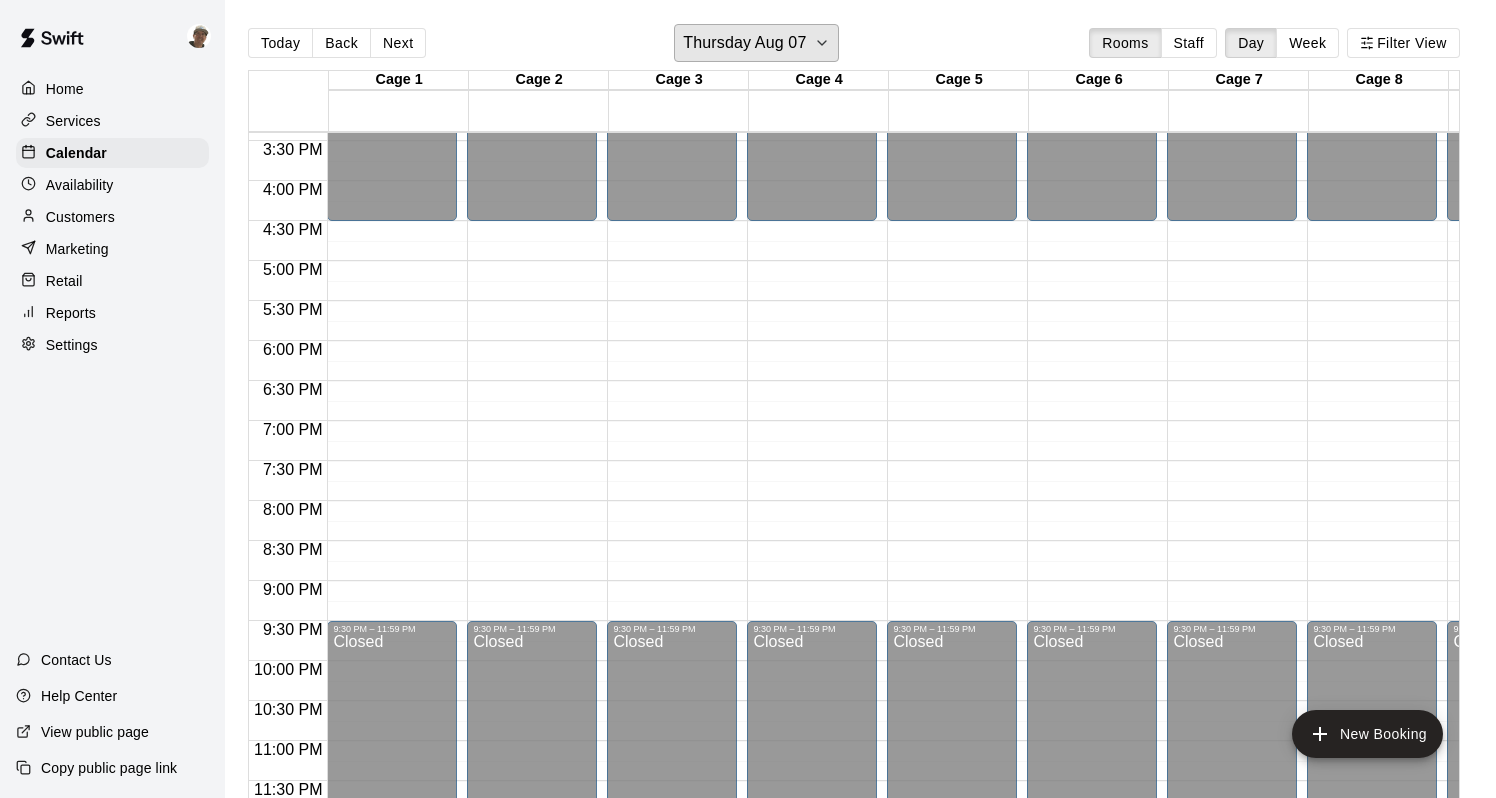 scroll, scrollTop: 1233, scrollLeft: 39, axis: both 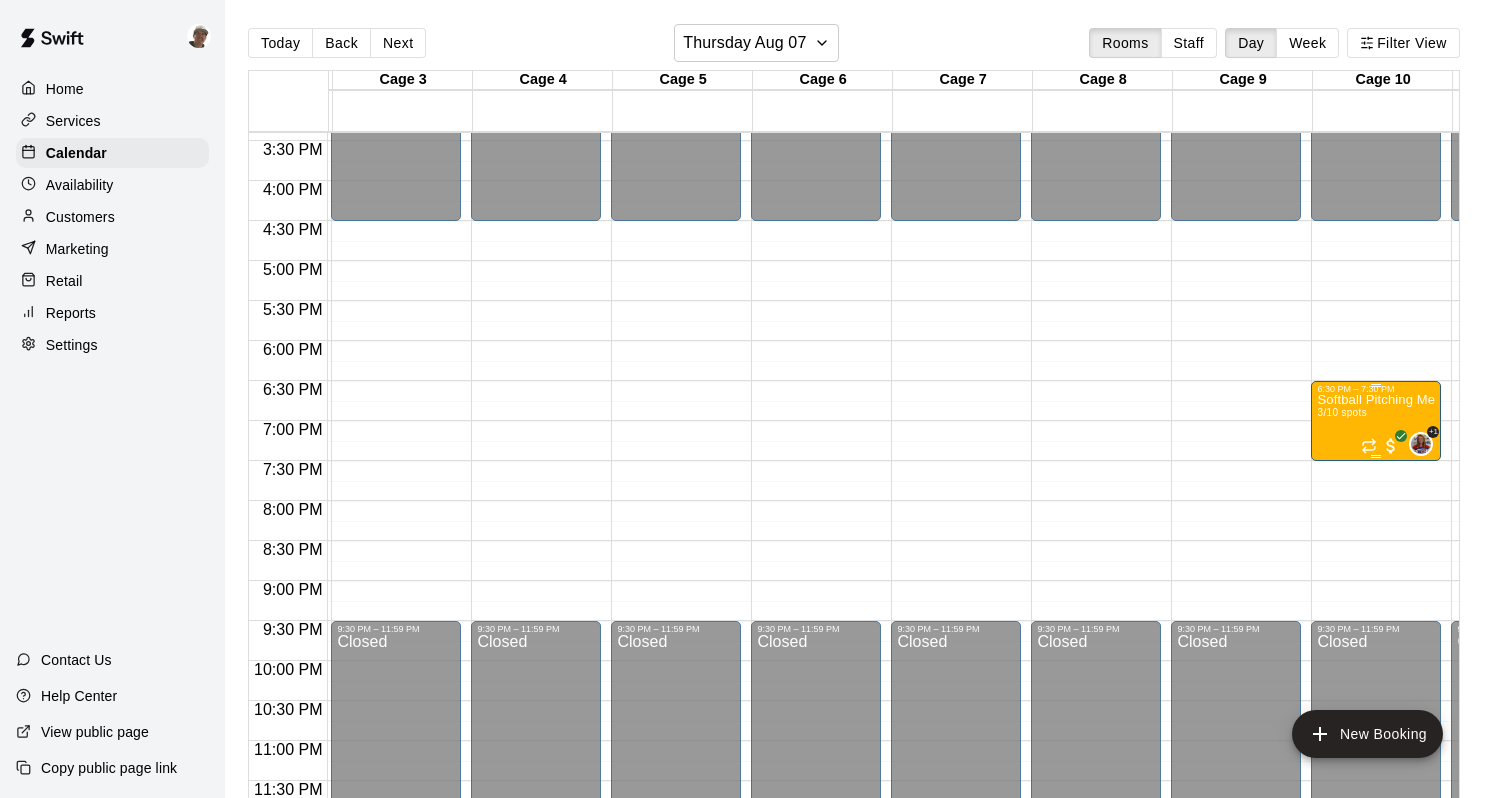 click on "Softball Pitching Membership Class 3/10 spots" at bounding box center (1376, 793) 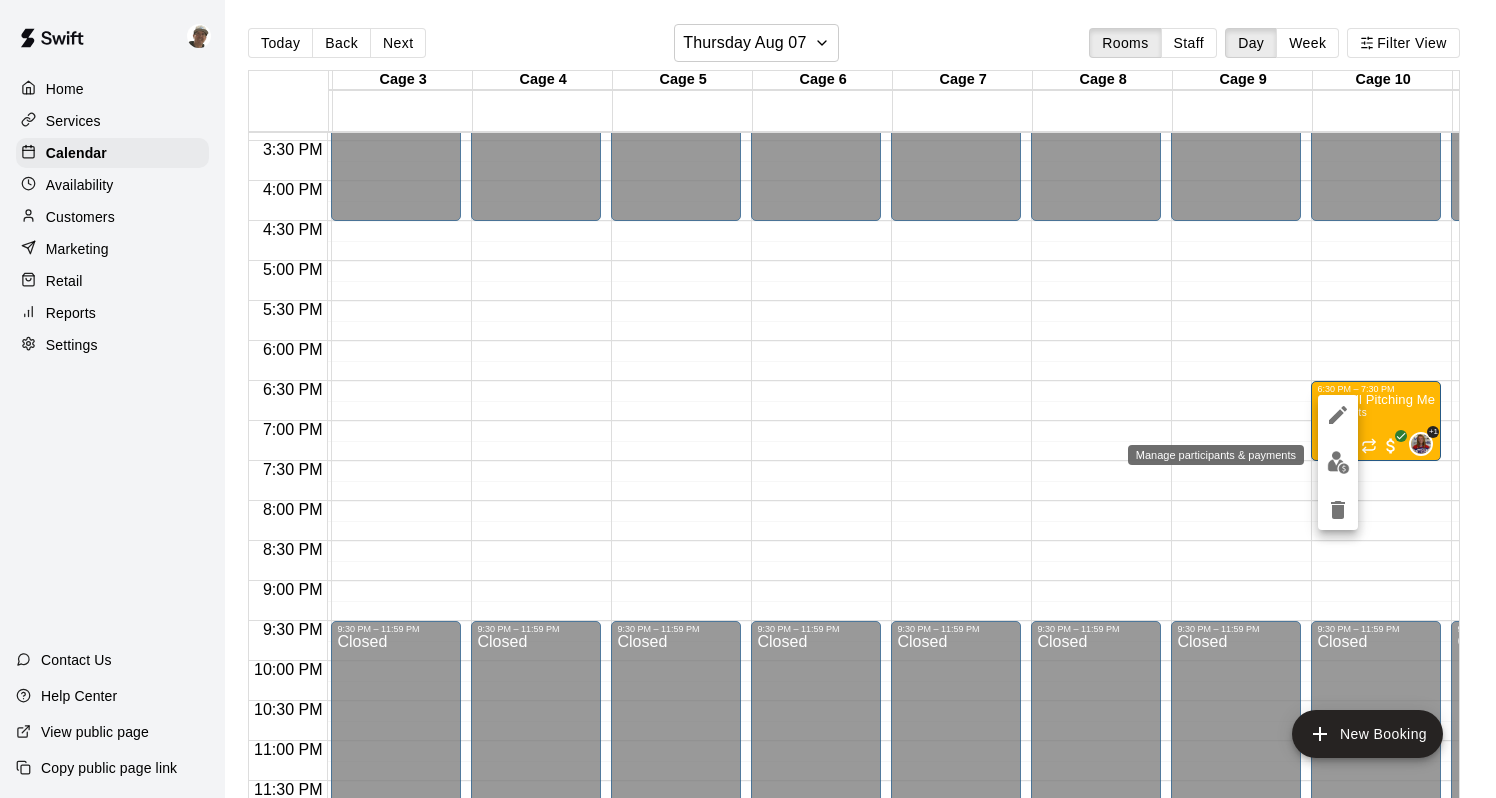 click at bounding box center (1338, 462) 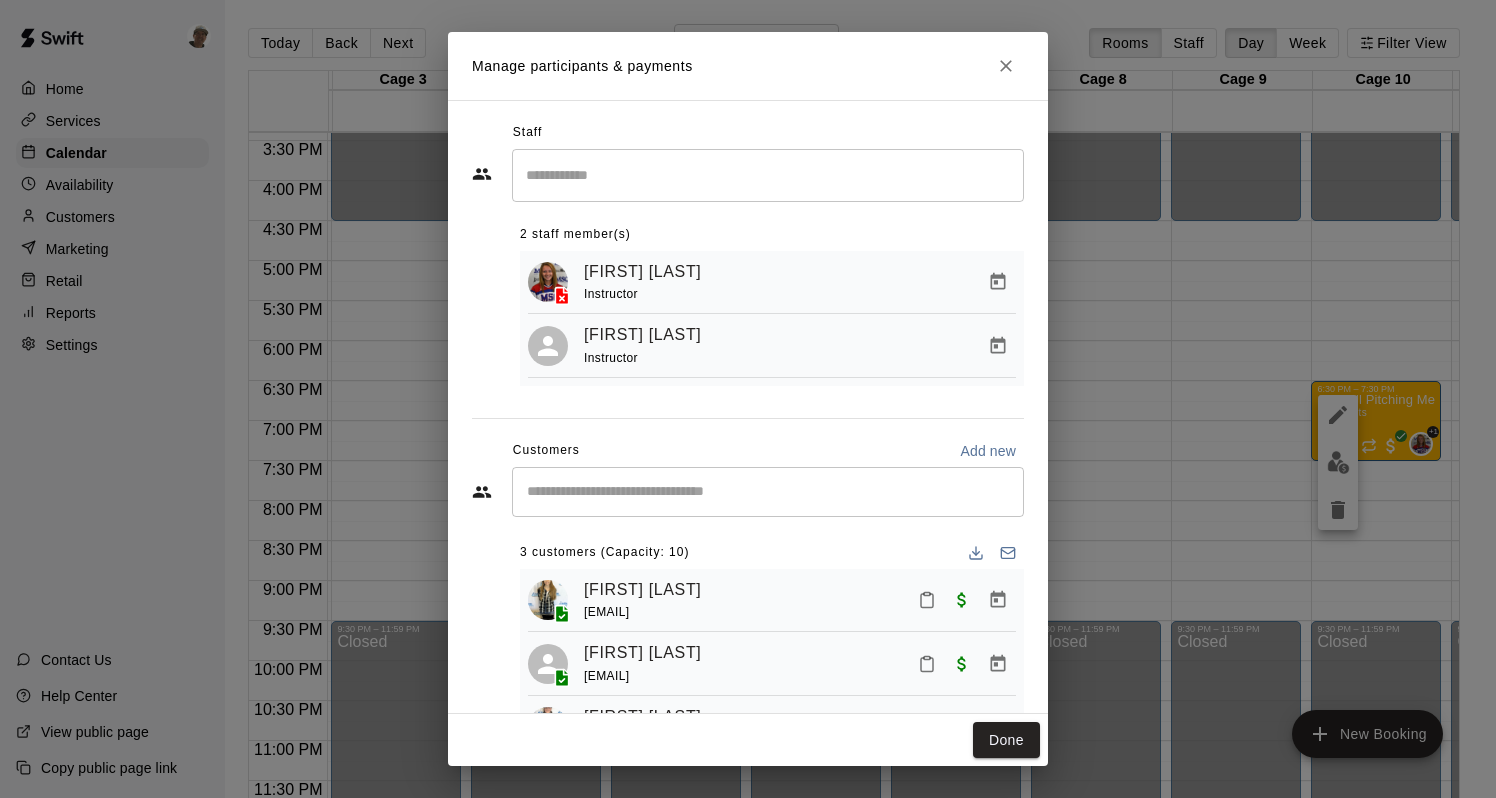 scroll, scrollTop: 42, scrollLeft: 0, axis: vertical 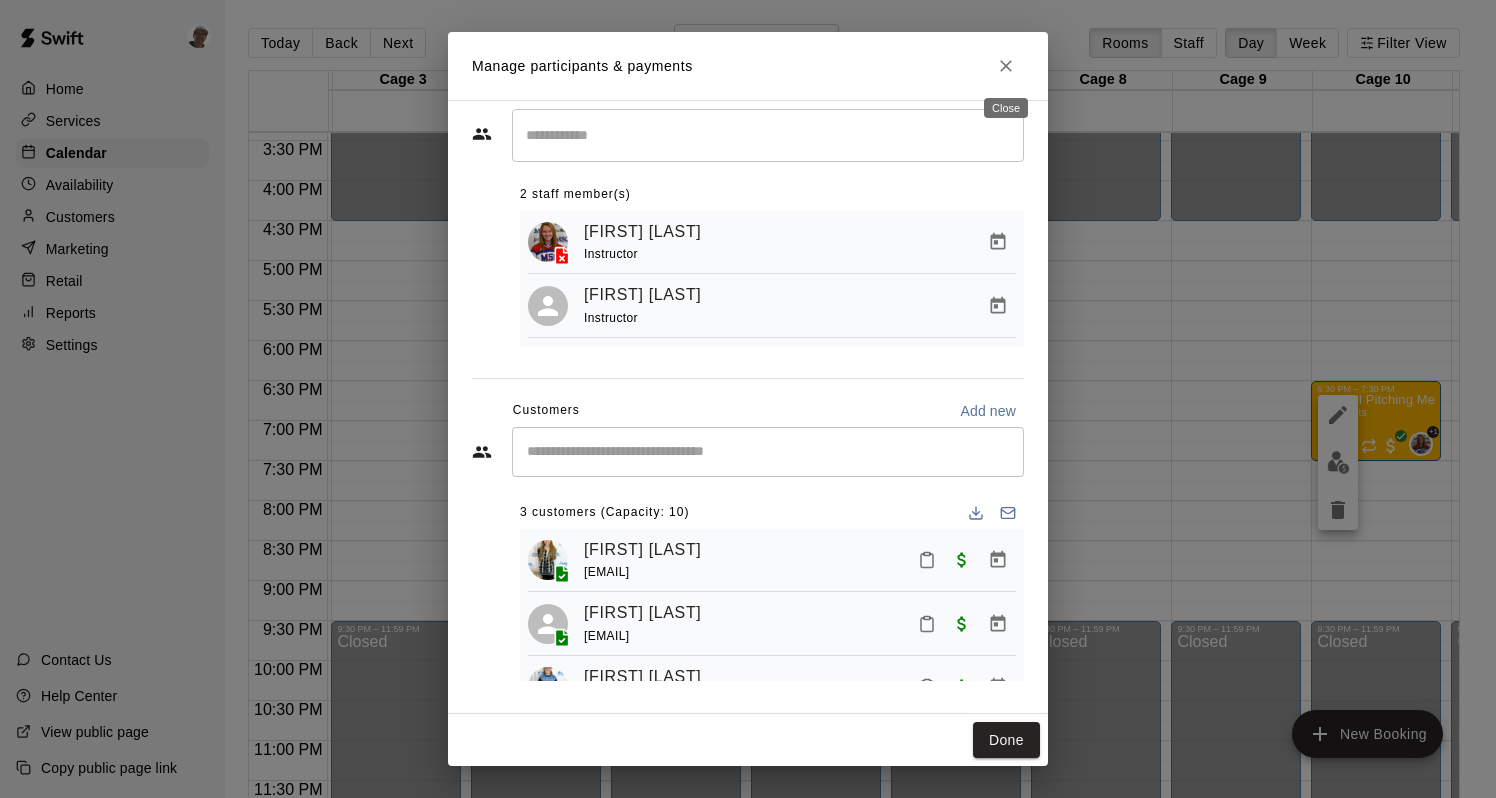 click 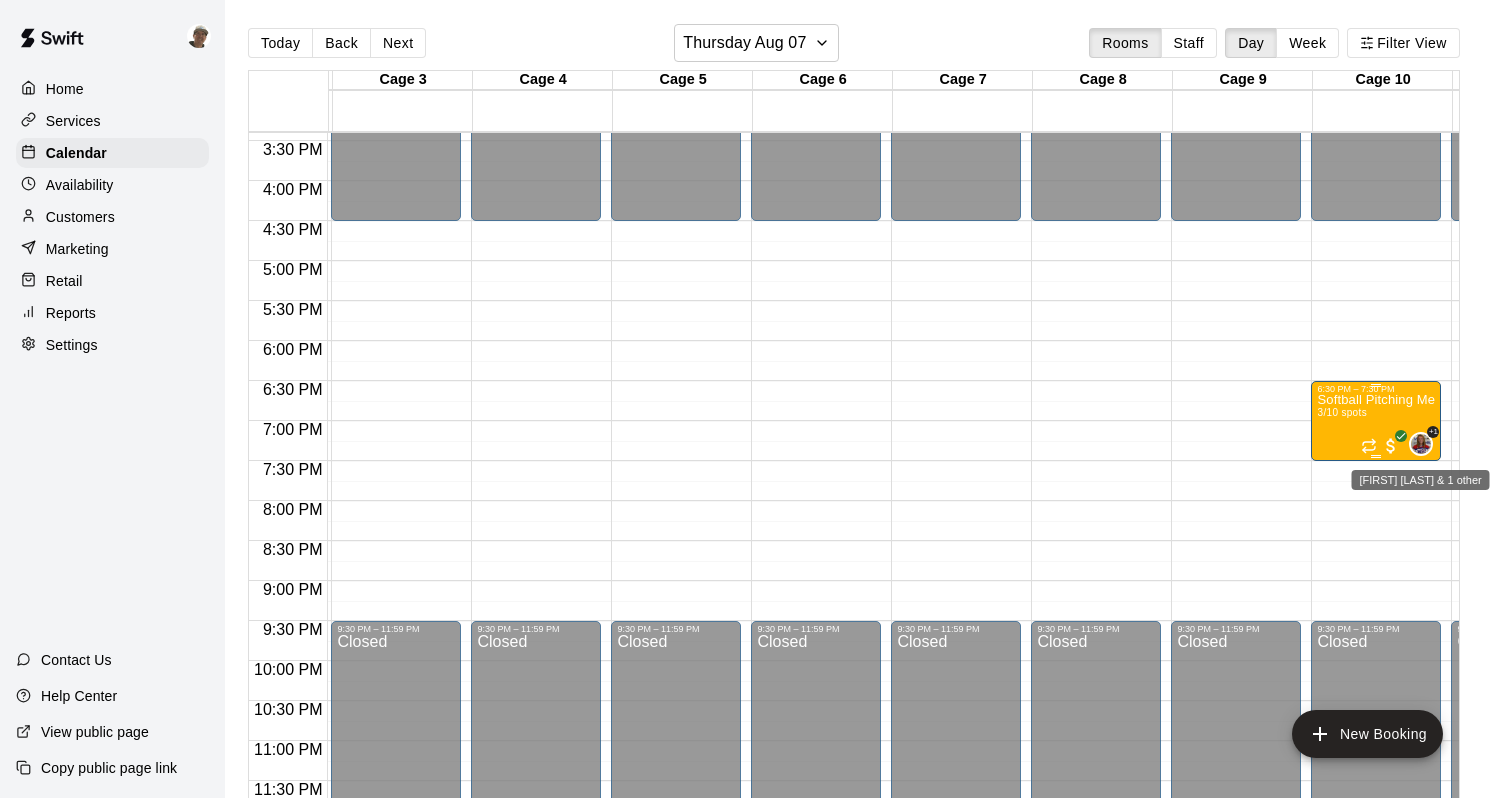 click at bounding box center (1421, 444) 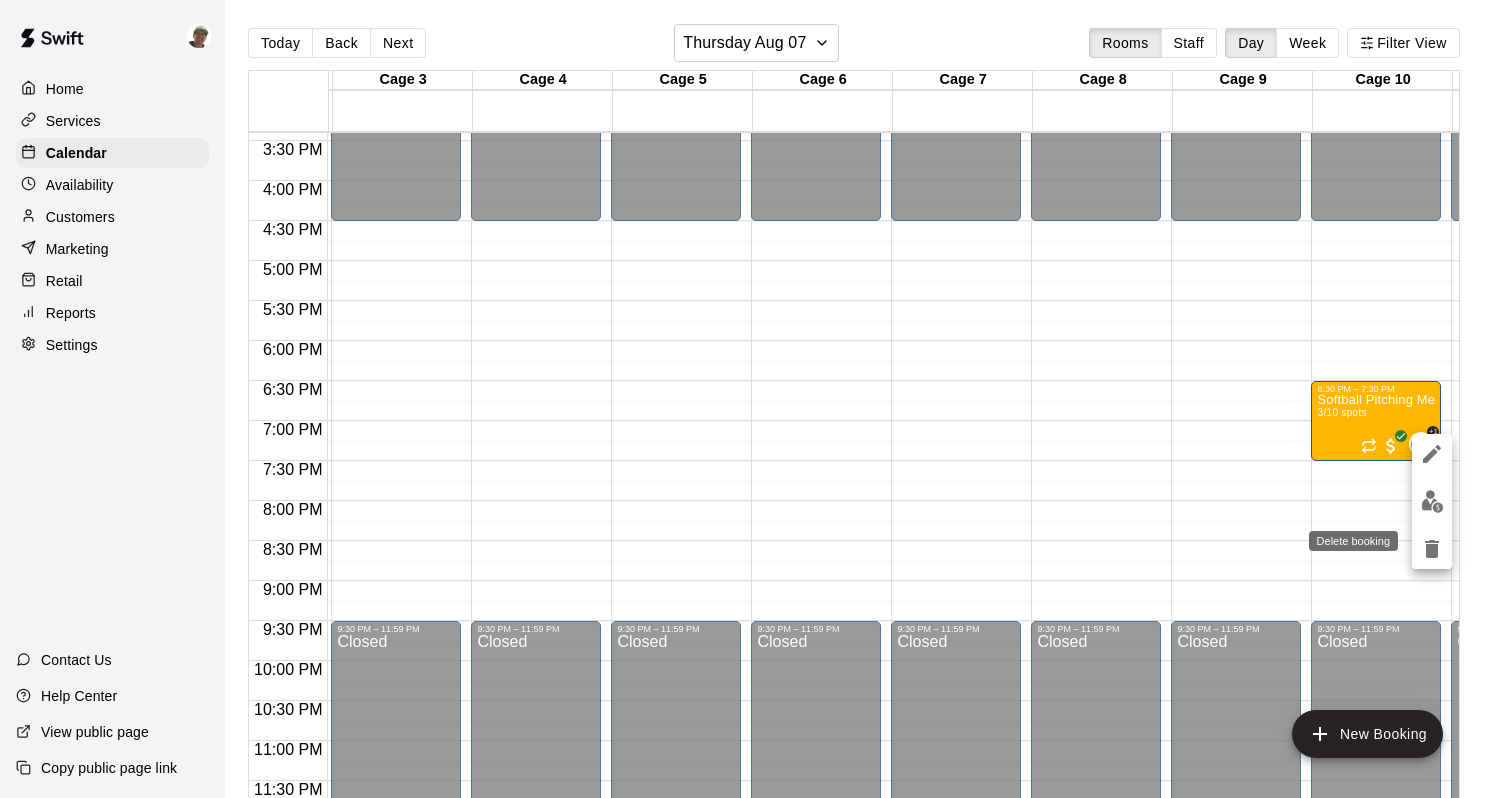 click 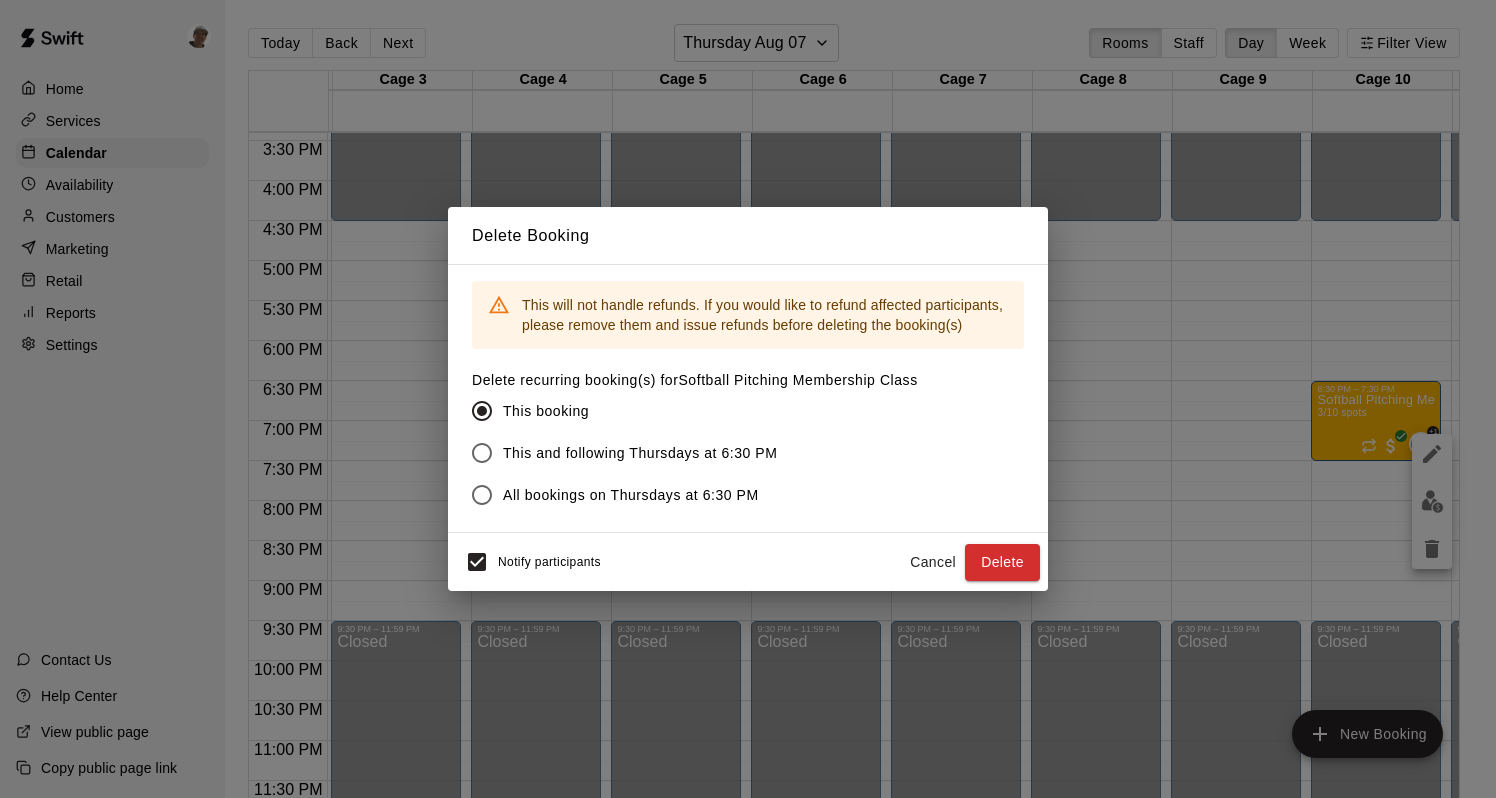 click on "This and following Thursdays at 6:30 PM" at bounding box center (640, 453) 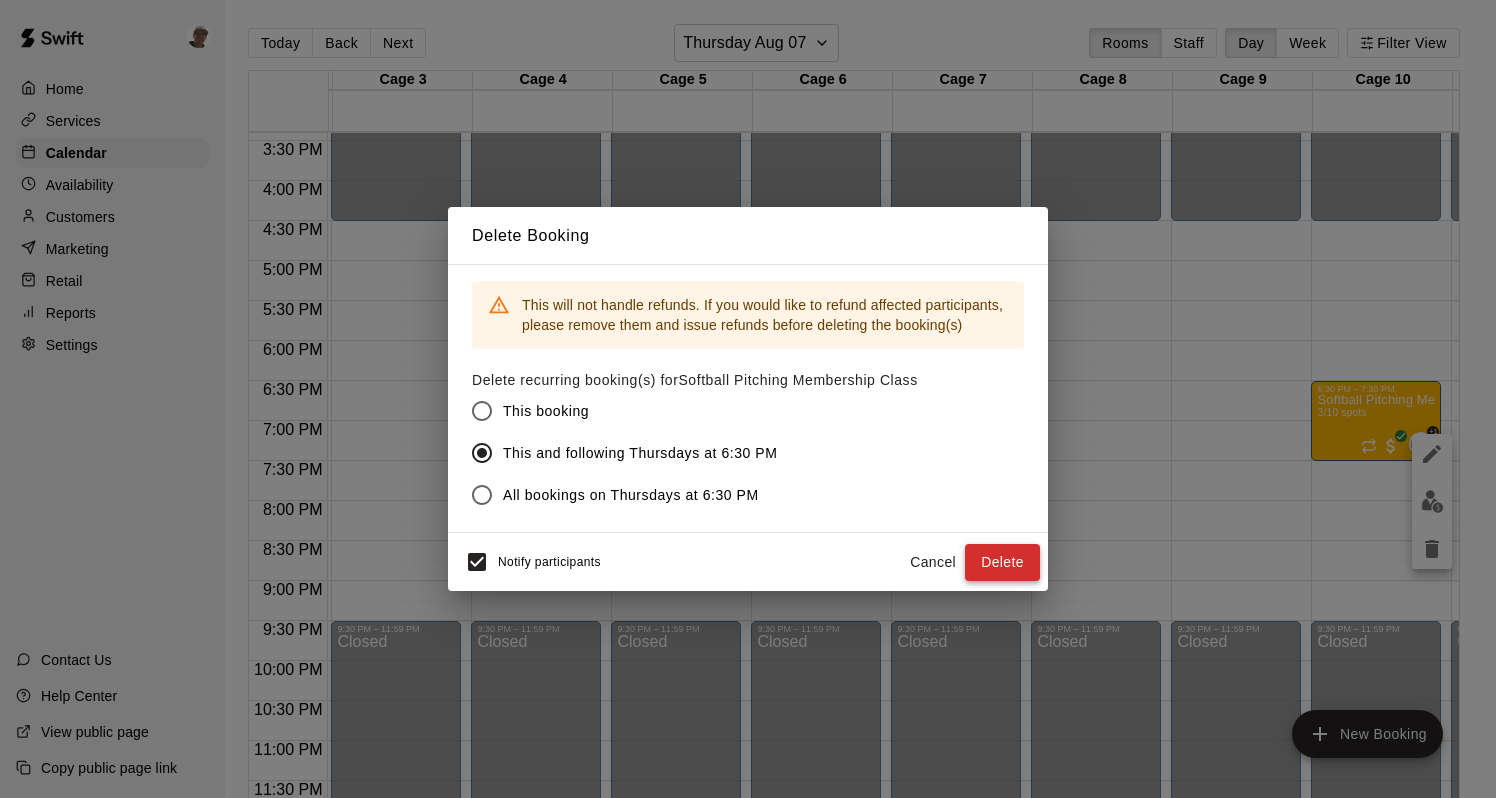 click on "Delete" at bounding box center (1002, 562) 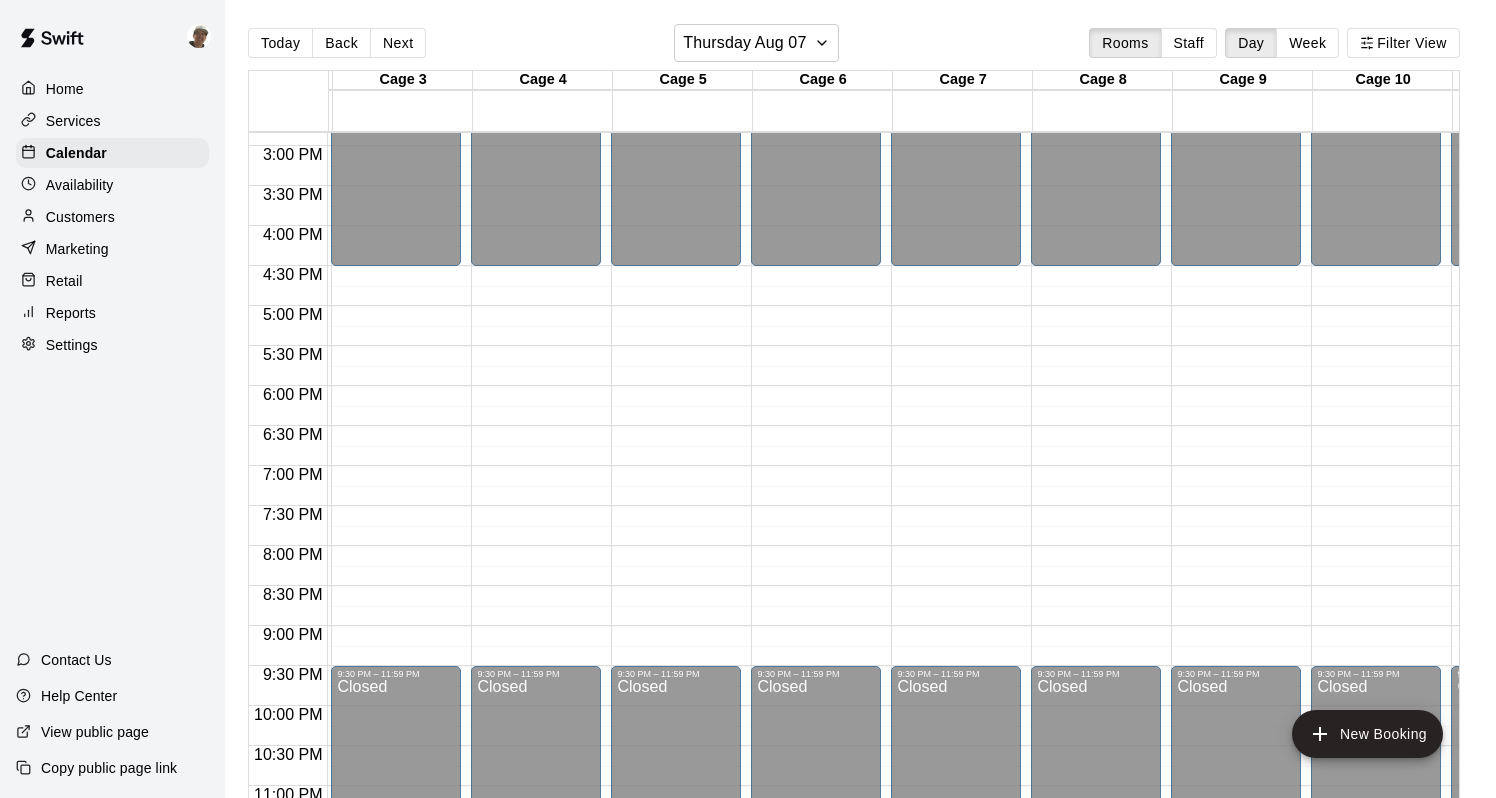 scroll, scrollTop: 1155, scrollLeft: 276, axis: both 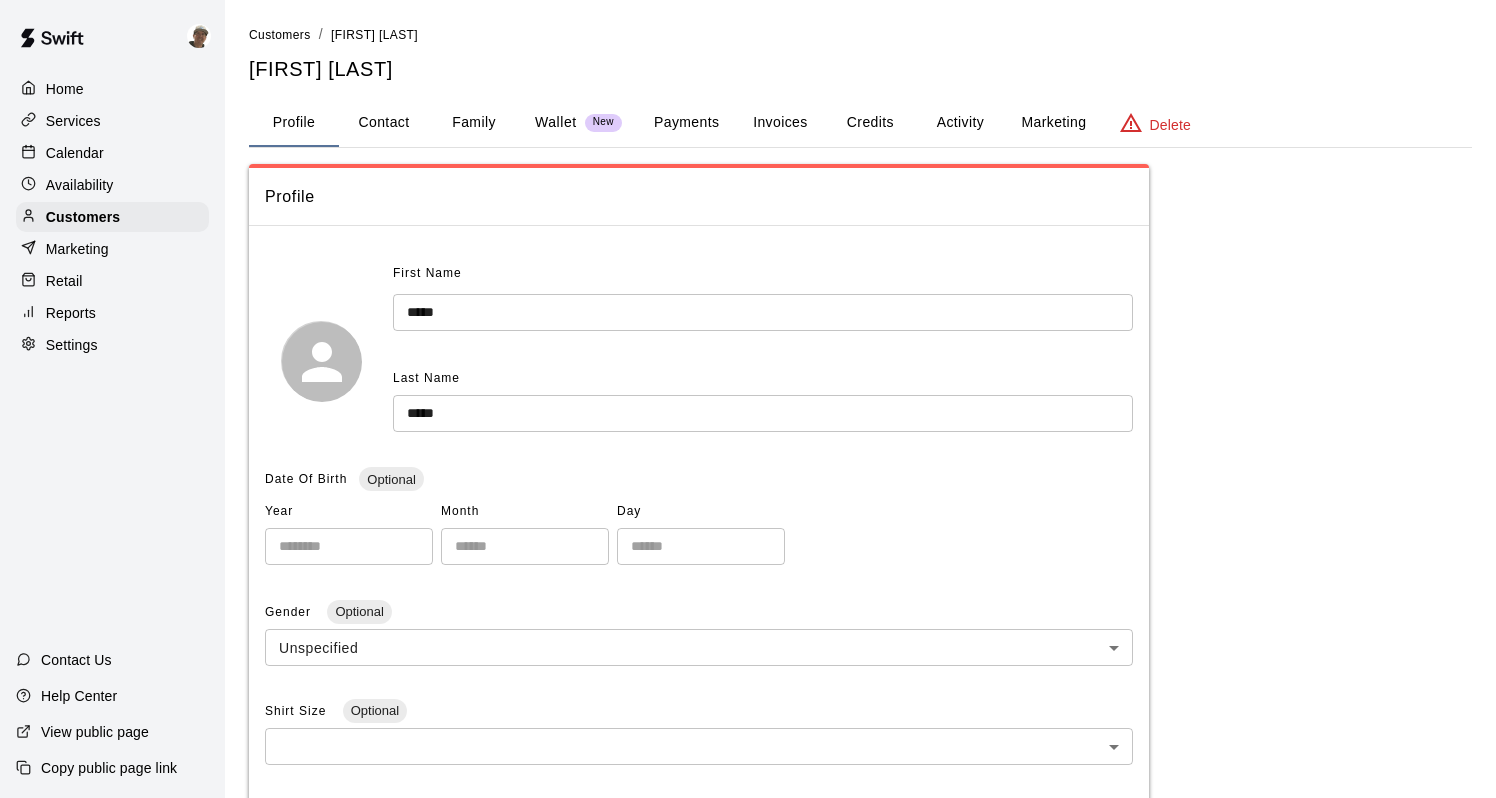 click on "Activity" at bounding box center (960, 123) 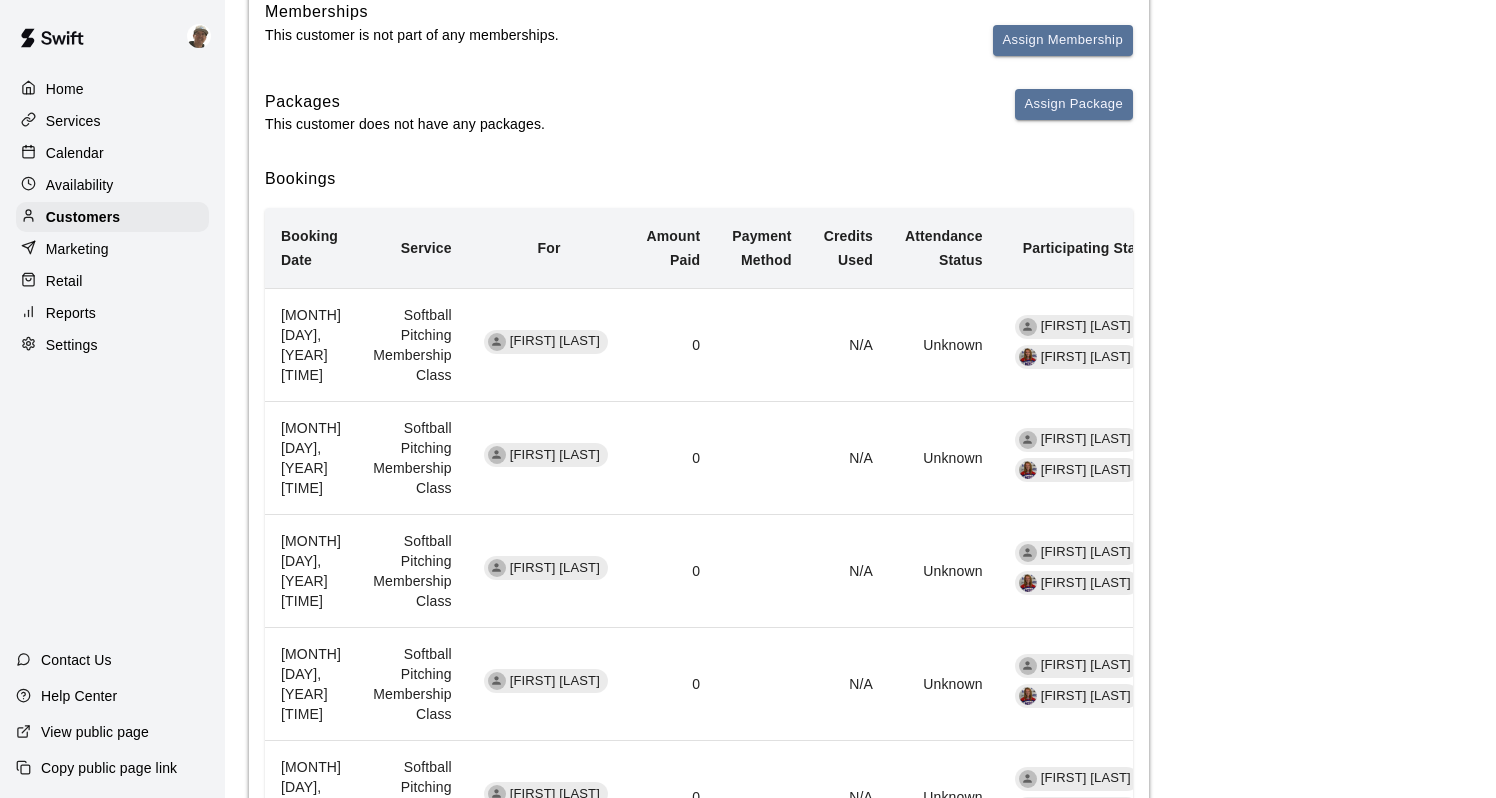 scroll, scrollTop: 0, scrollLeft: 0, axis: both 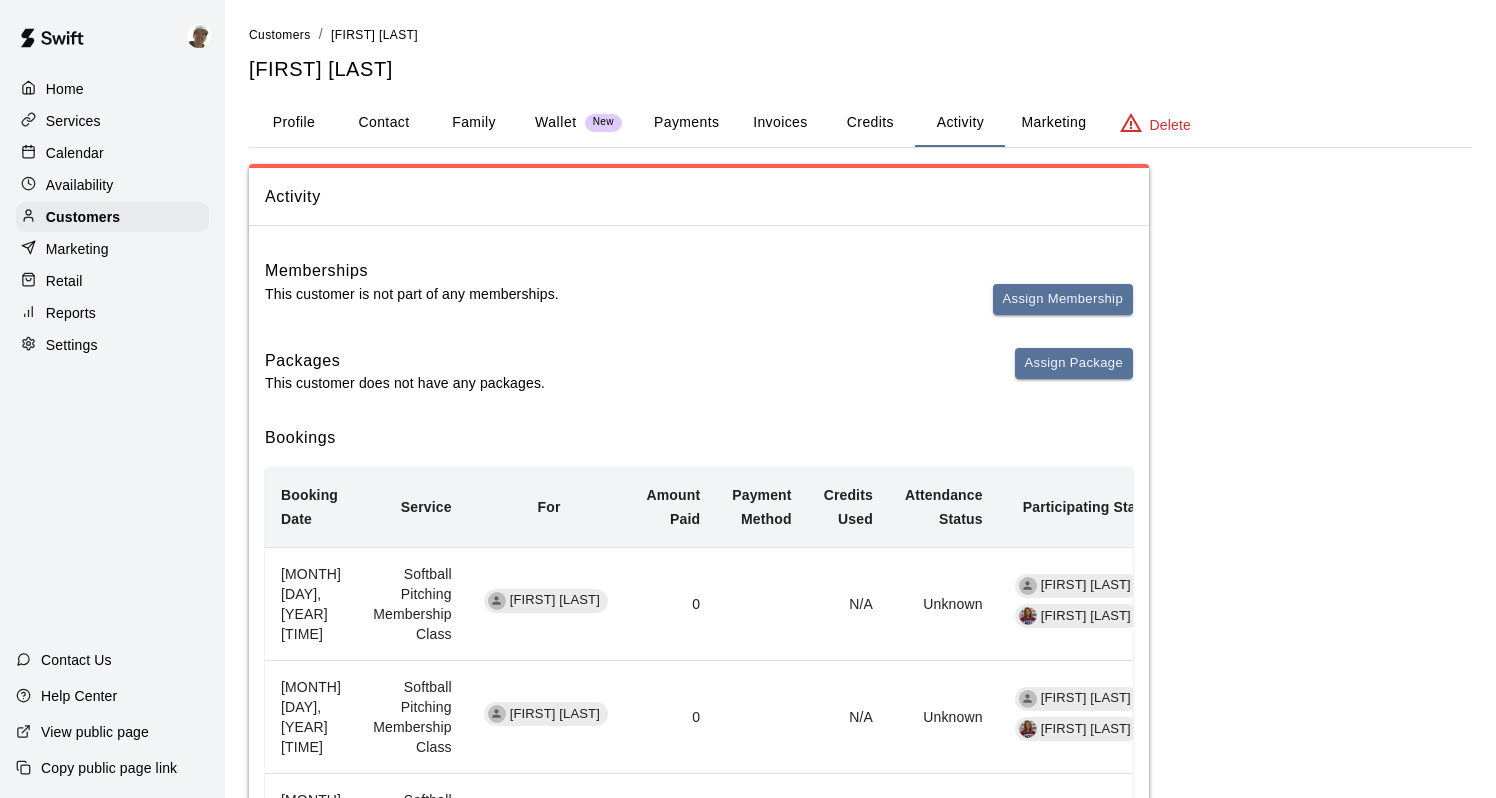 click on "Customers / [FIRST] [LAST] [FIRST] [LAST]" at bounding box center [860, 53] 